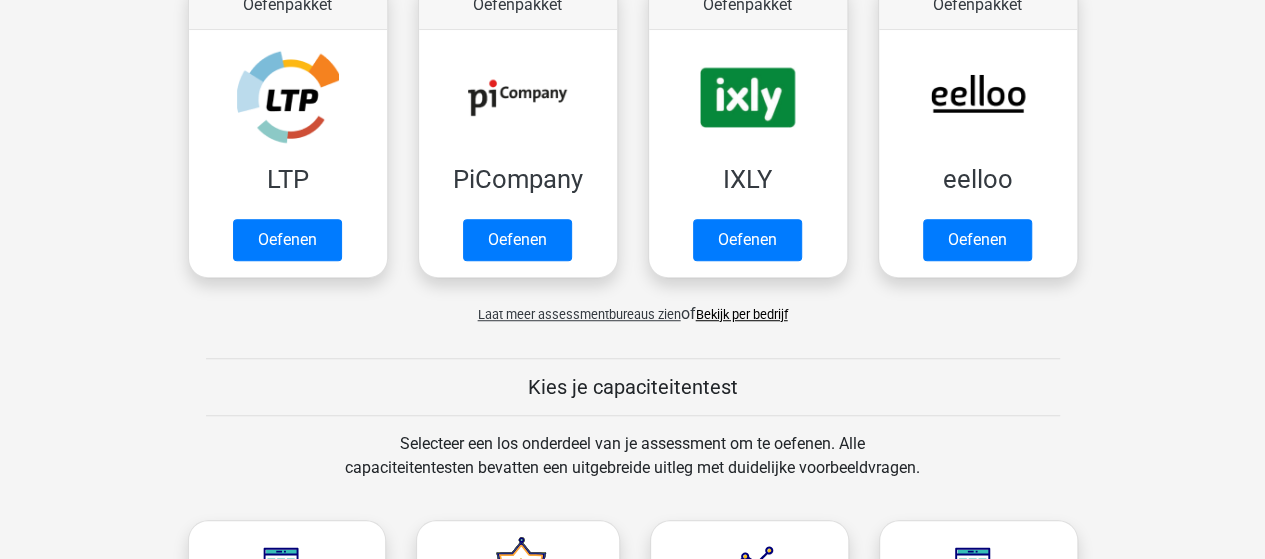 scroll, scrollTop: 600, scrollLeft: 0, axis: vertical 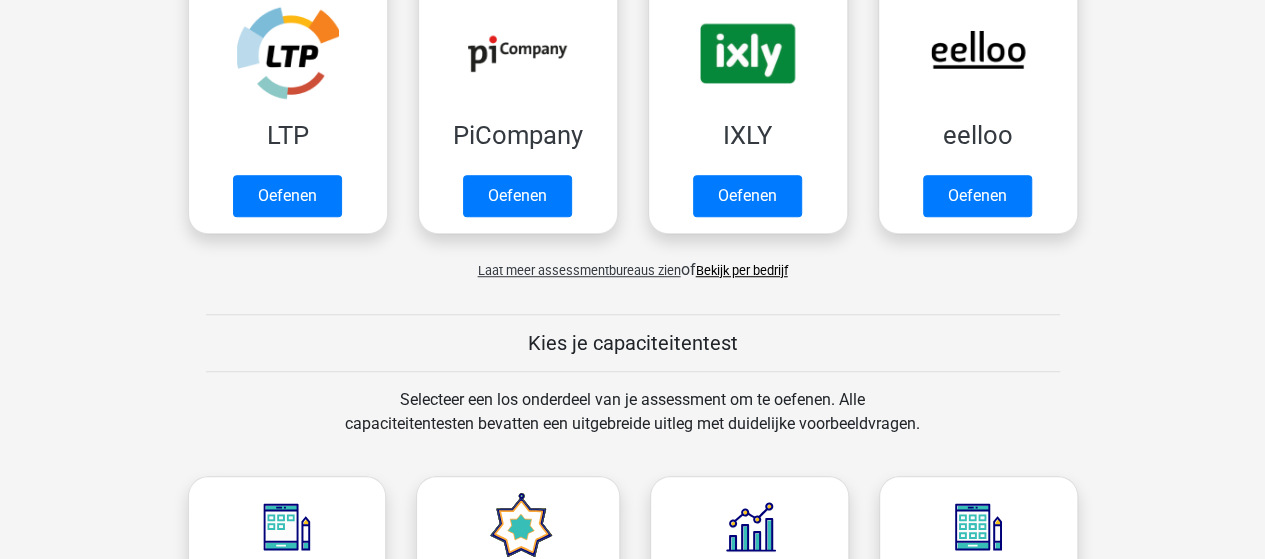 click on "Bekijk per bedrijf" at bounding box center (742, 270) 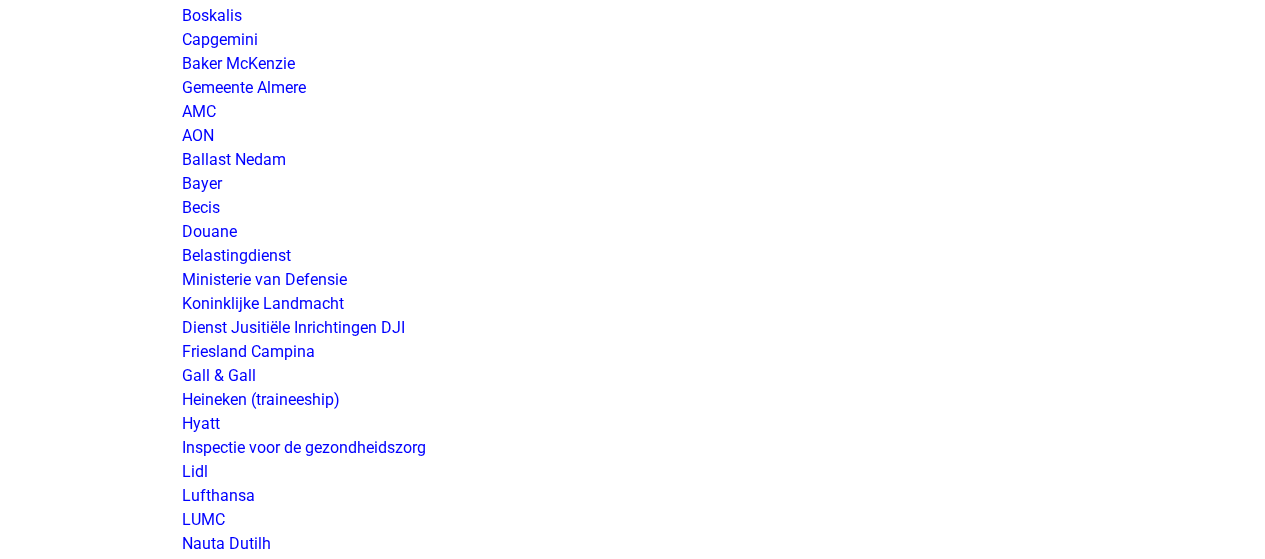 scroll, scrollTop: 3300, scrollLeft: 0, axis: vertical 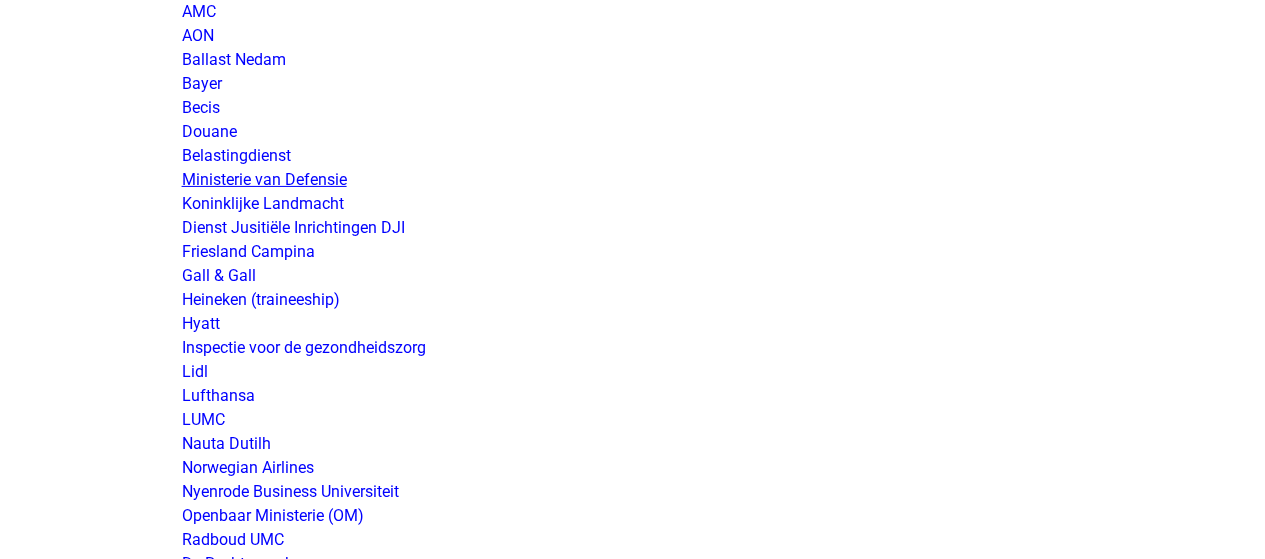 click on "Ministerie van Defensie" at bounding box center (264, 179) 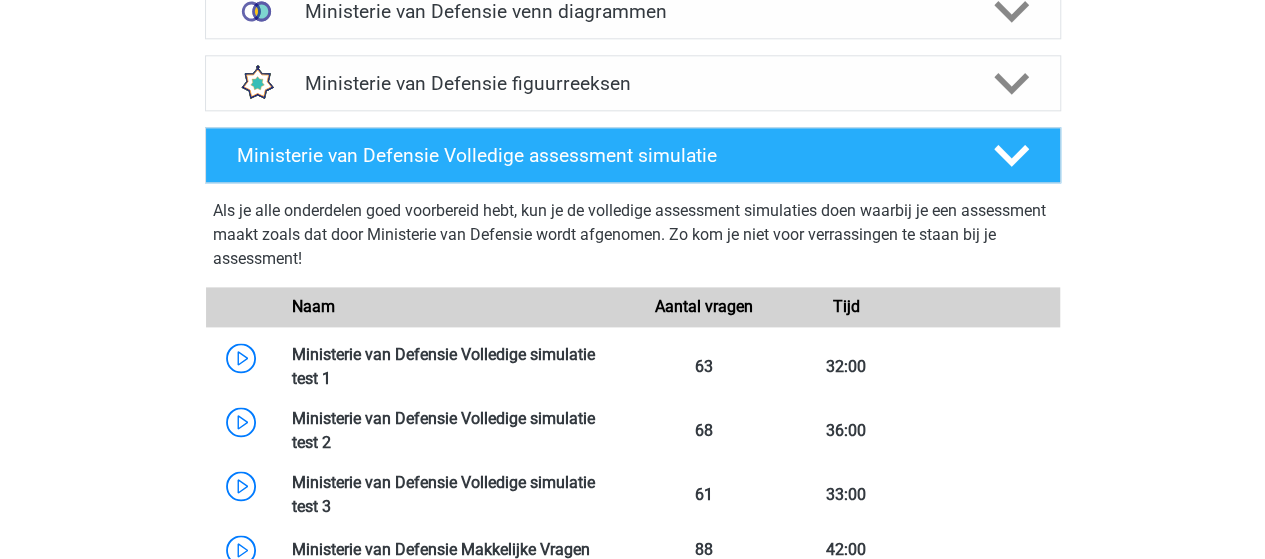 scroll, scrollTop: 1100, scrollLeft: 0, axis: vertical 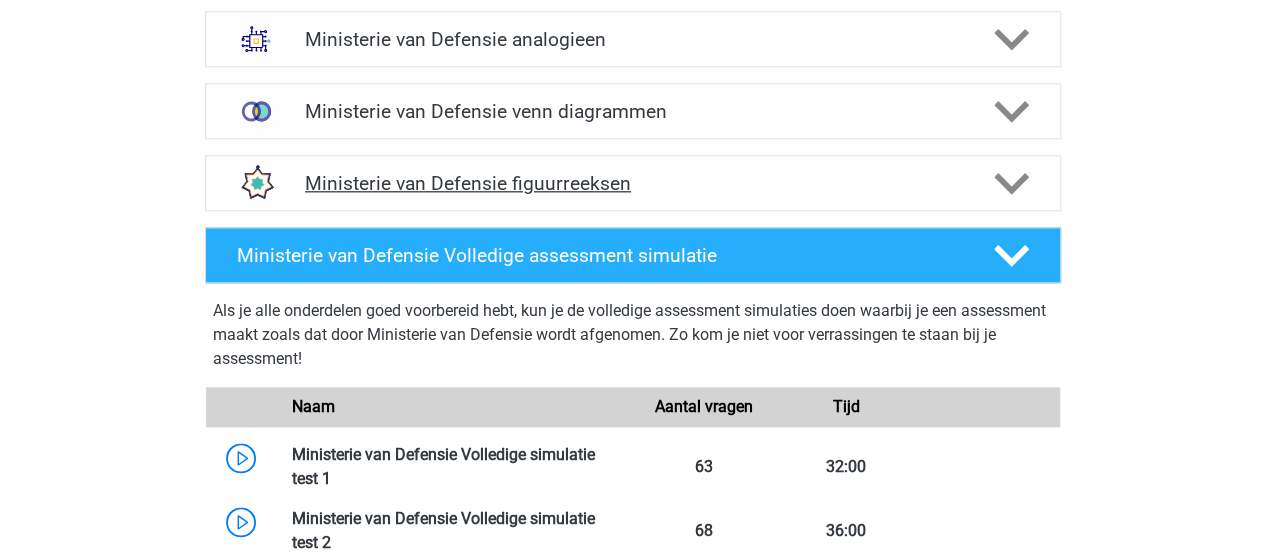 click on "Ministerie van Defensie figuurreeksen" at bounding box center (632, 183) 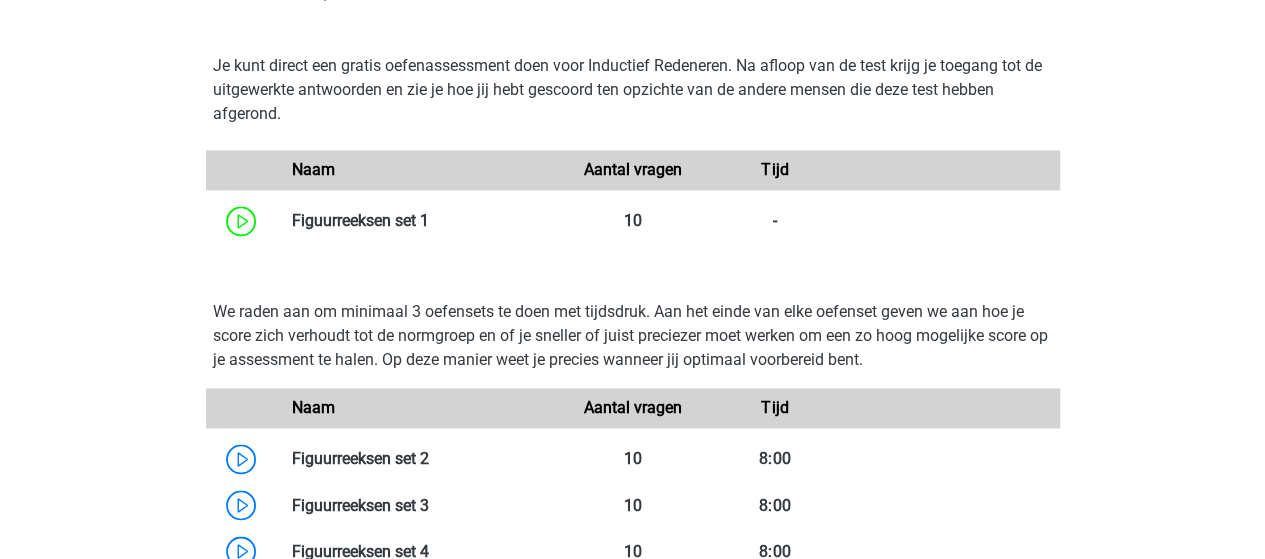 scroll, scrollTop: 1400, scrollLeft: 0, axis: vertical 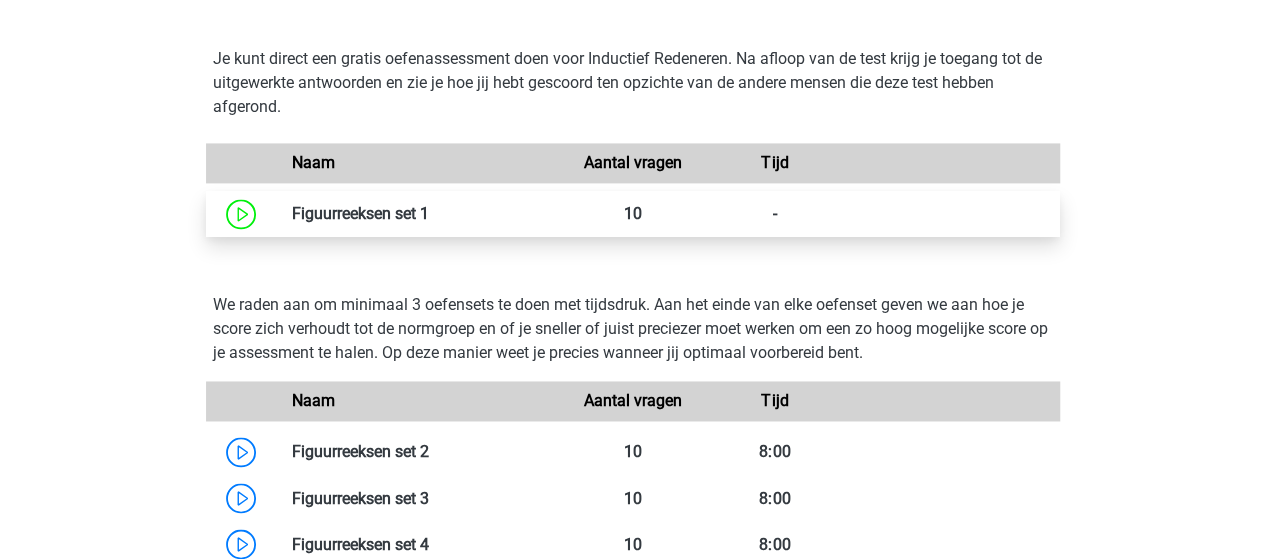 click at bounding box center (429, 213) 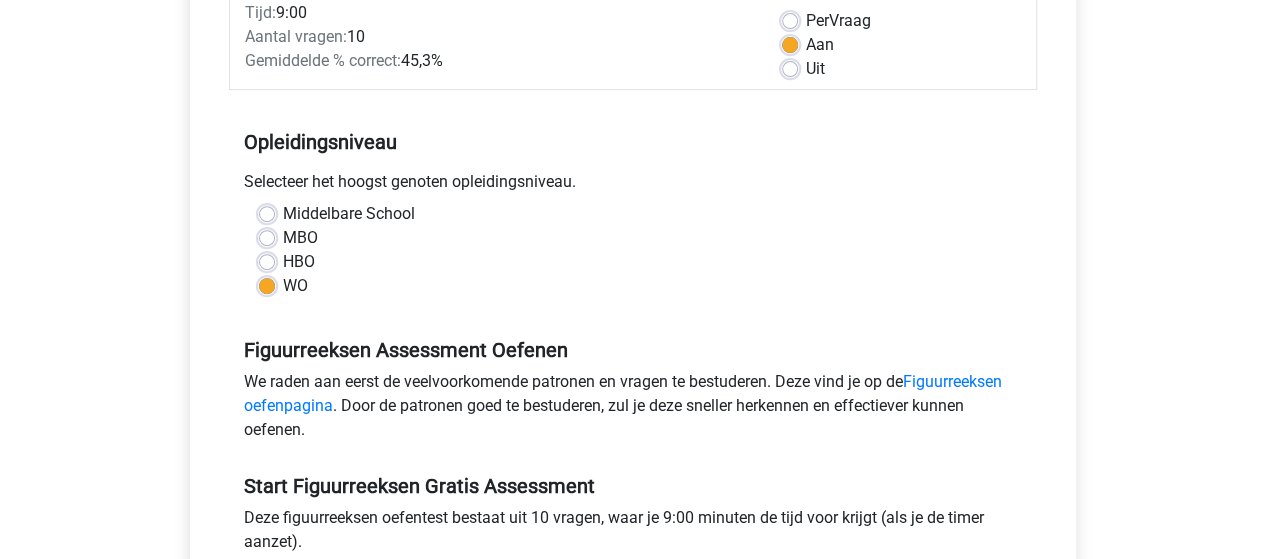 scroll, scrollTop: 500, scrollLeft: 0, axis: vertical 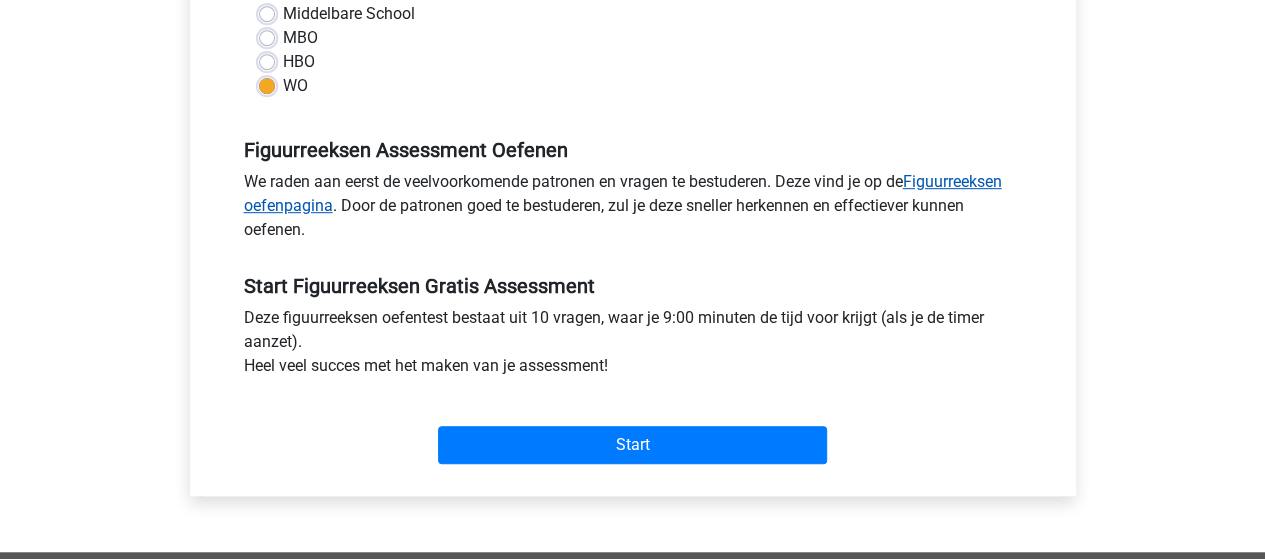 click on "Figuurreeksen
oefenpagina" at bounding box center (623, 193) 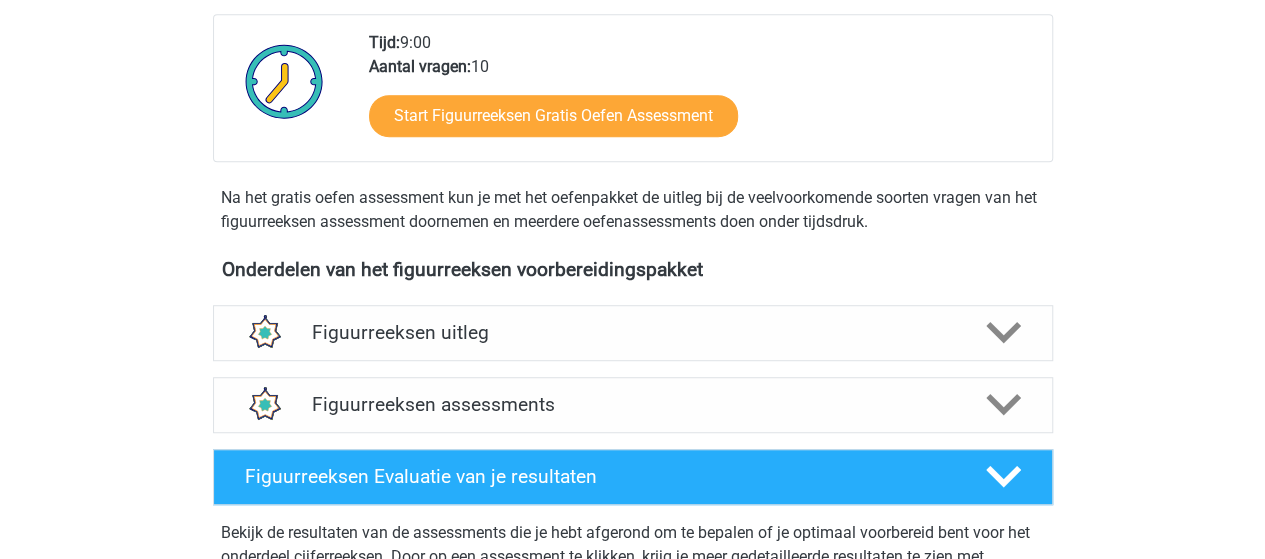 scroll, scrollTop: 600, scrollLeft: 0, axis: vertical 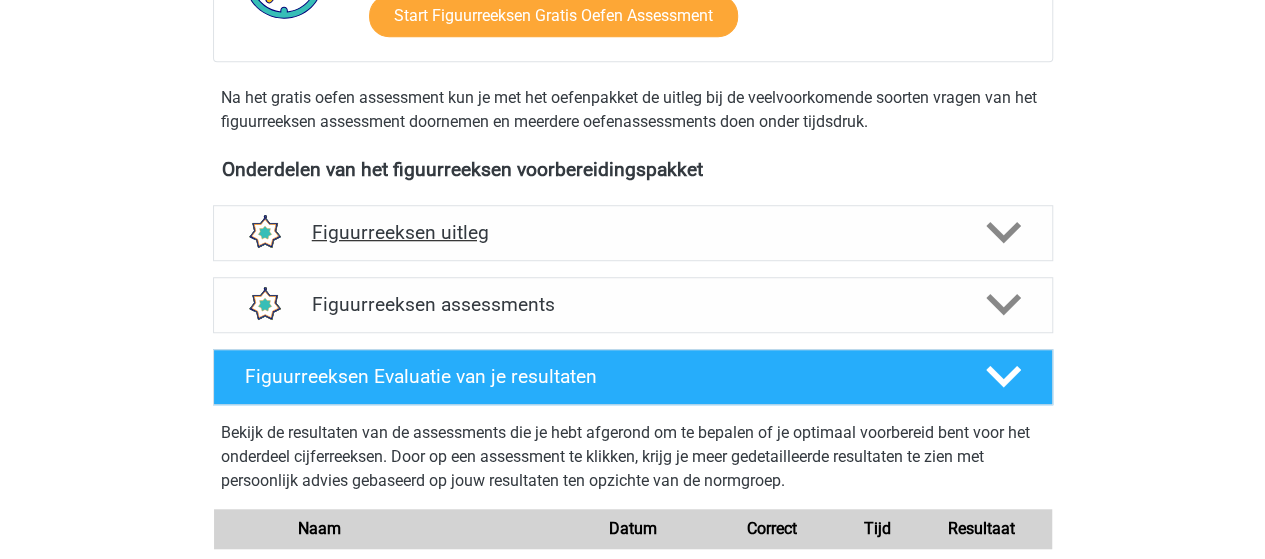 click on "Figuurreeksen uitleg" at bounding box center (633, 232) 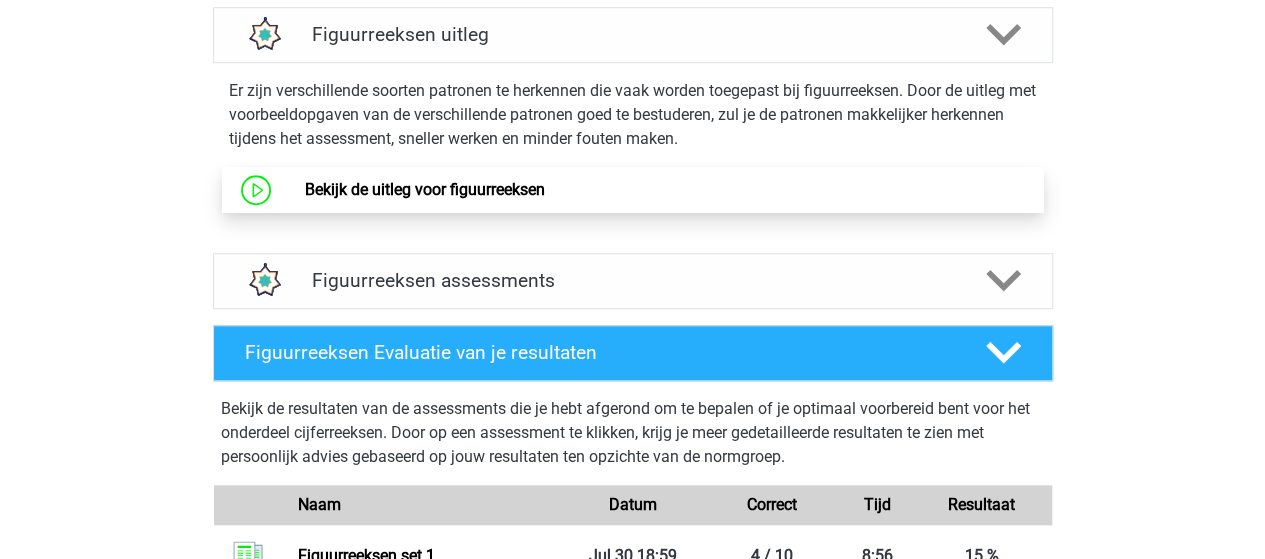 scroll, scrollTop: 800, scrollLeft: 0, axis: vertical 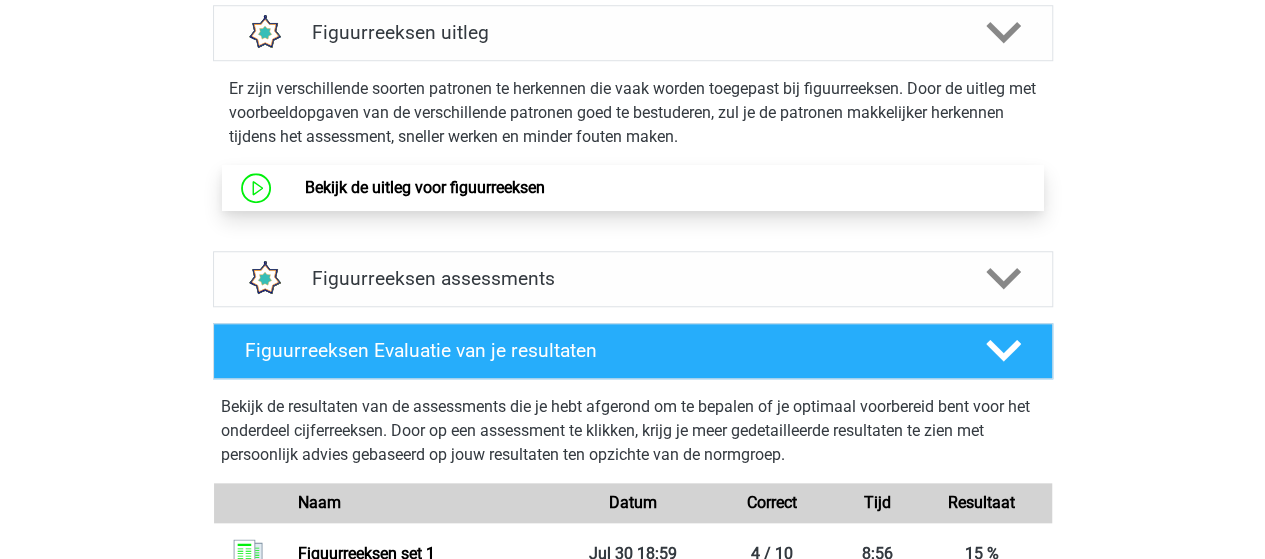 click on "Bekijk de uitleg voor
figuurreeksen" at bounding box center (425, 187) 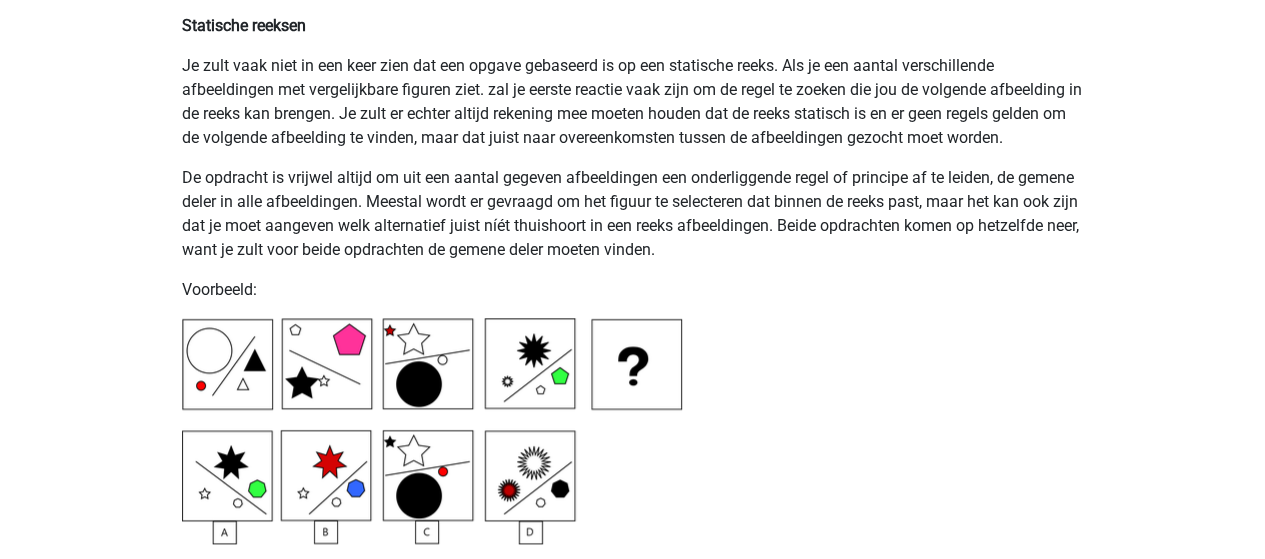 scroll, scrollTop: 4633, scrollLeft: 0, axis: vertical 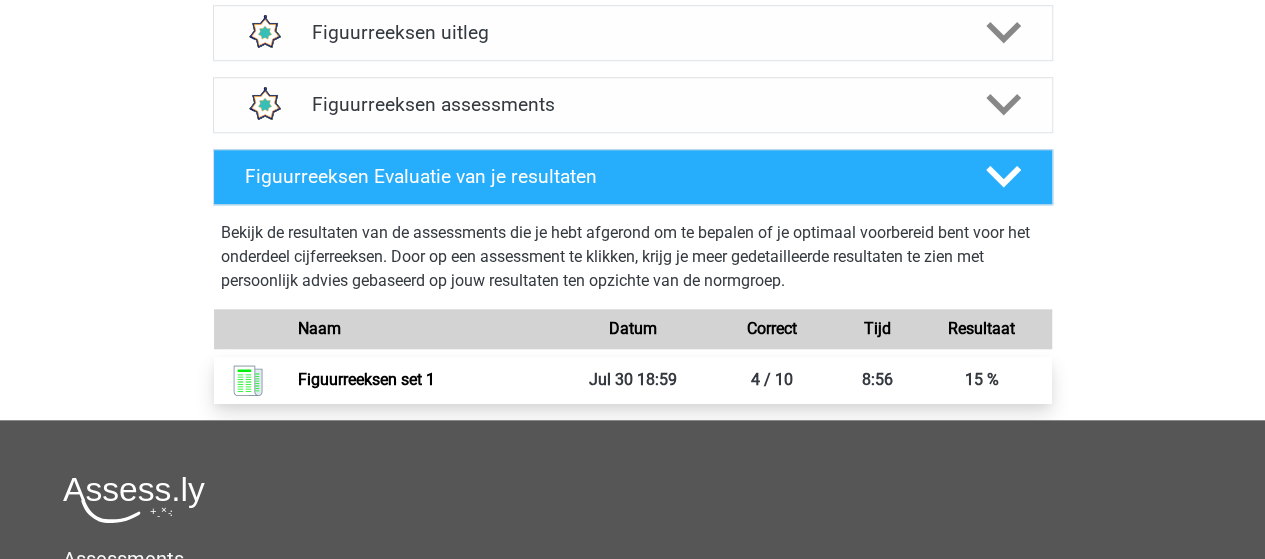 click on "Figuurreeksen set 1" at bounding box center [366, 379] 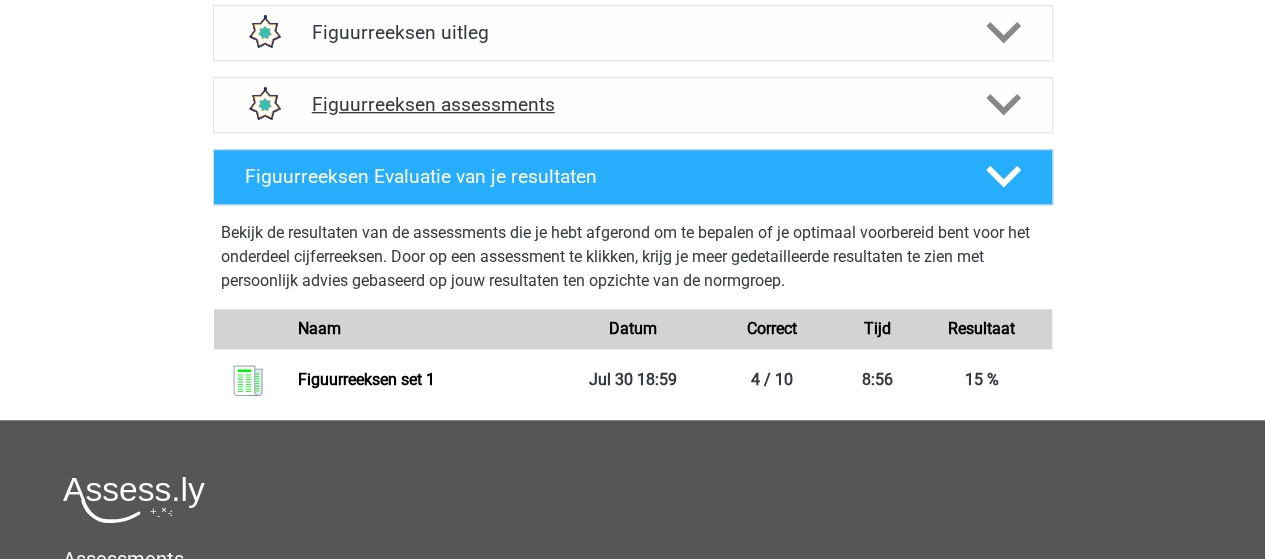 click on "Figuurreeksen assessments" at bounding box center [633, 104] 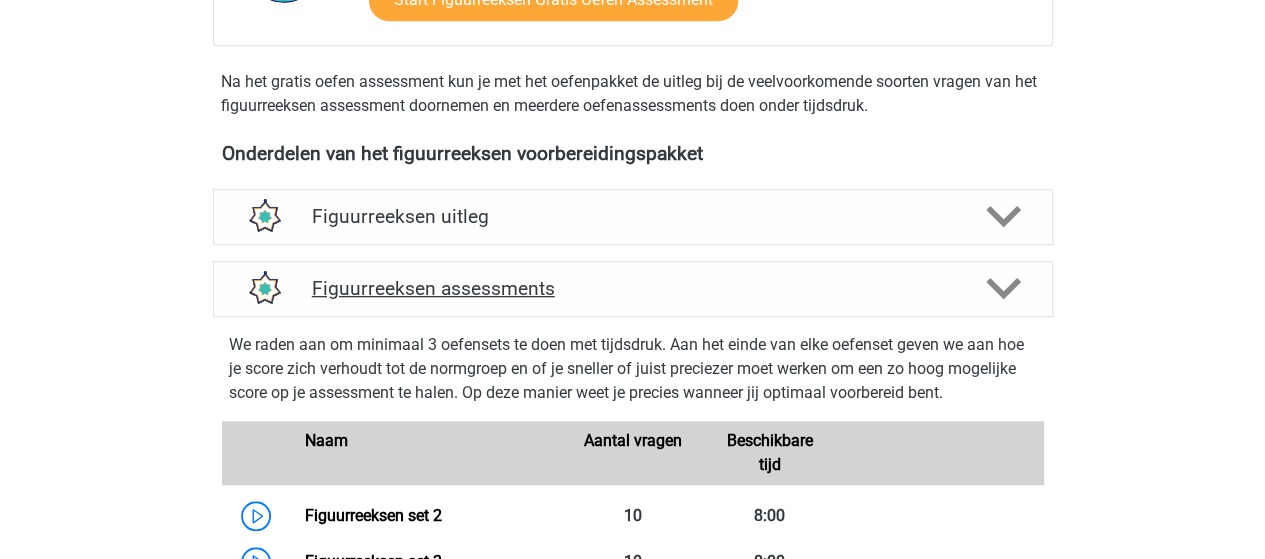 scroll, scrollTop: 600, scrollLeft: 0, axis: vertical 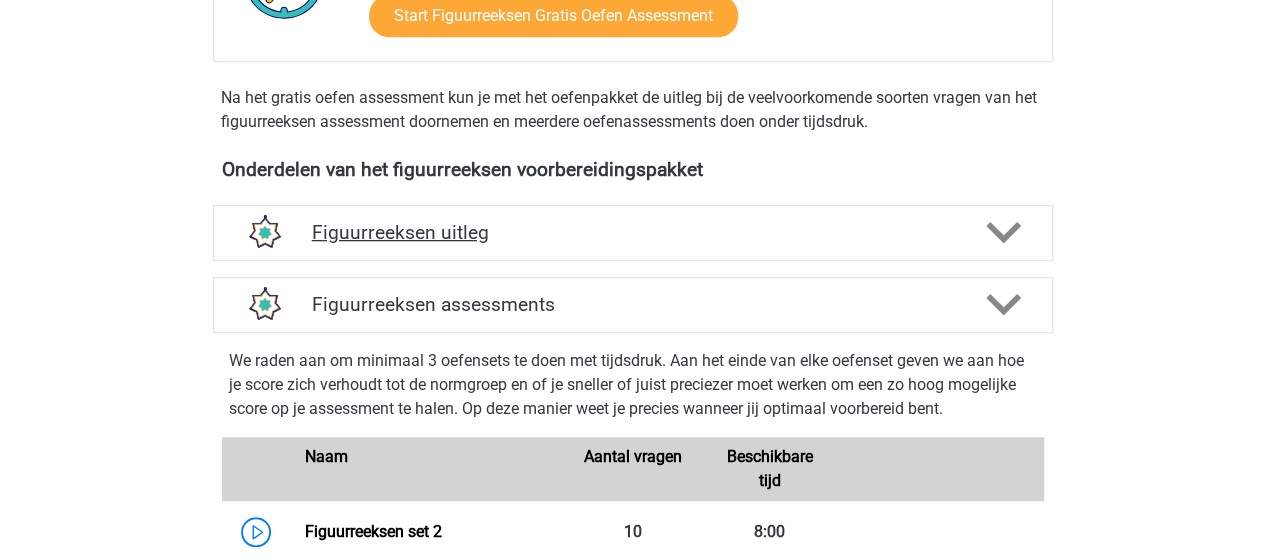 drag, startPoint x: 402, startPoint y: 225, endPoint x: 413, endPoint y: 212, distance: 17.029387 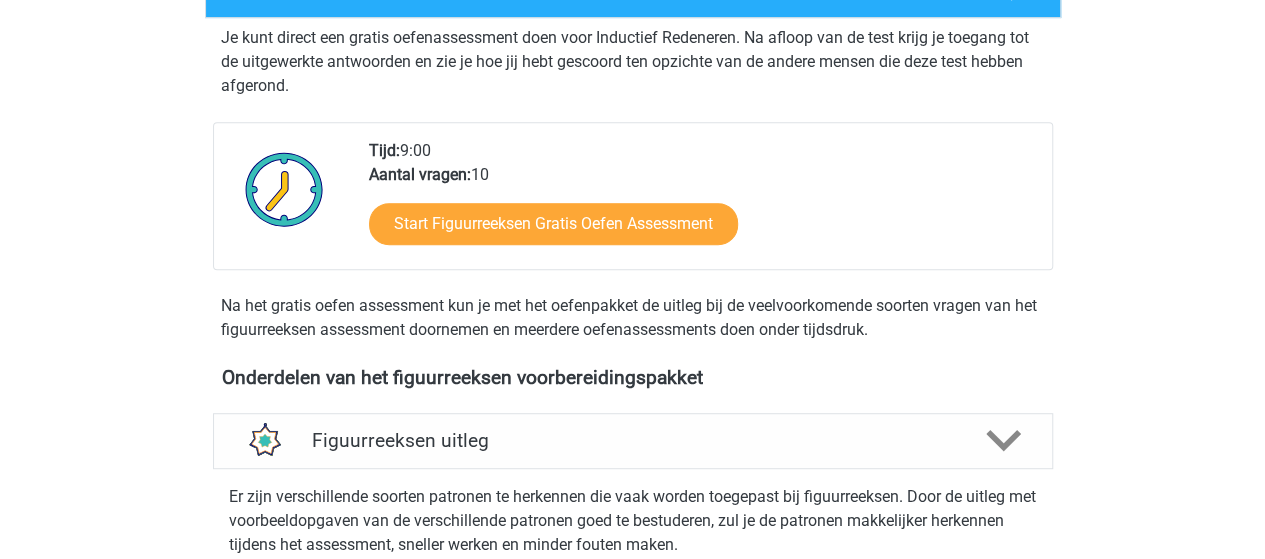 scroll, scrollTop: 400, scrollLeft: 0, axis: vertical 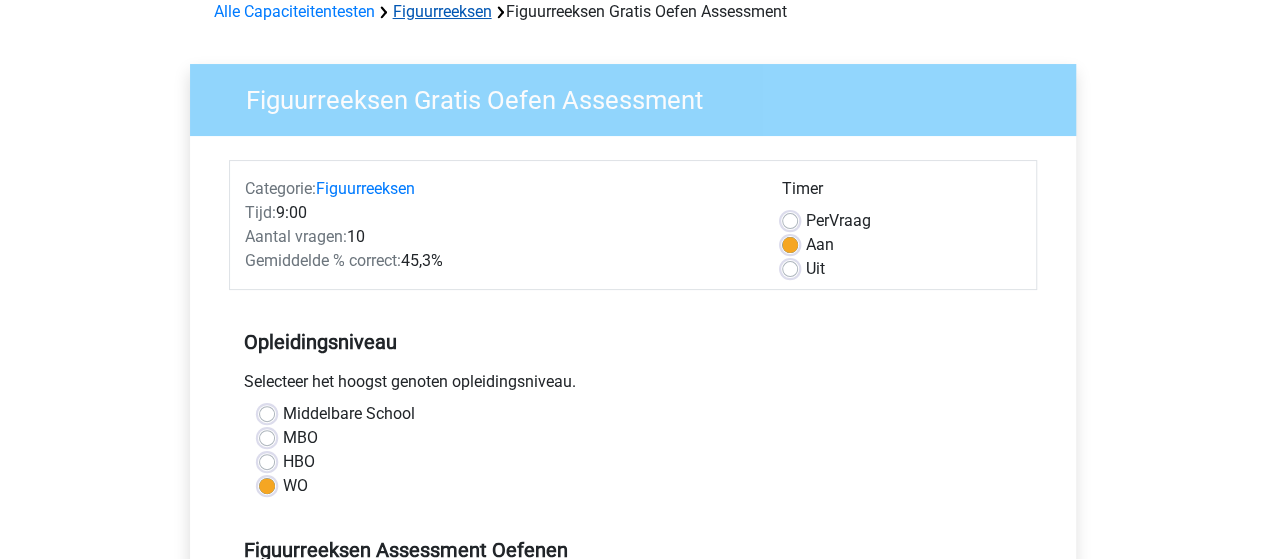 click on "Figuurreeksen" at bounding box center (442, 11) 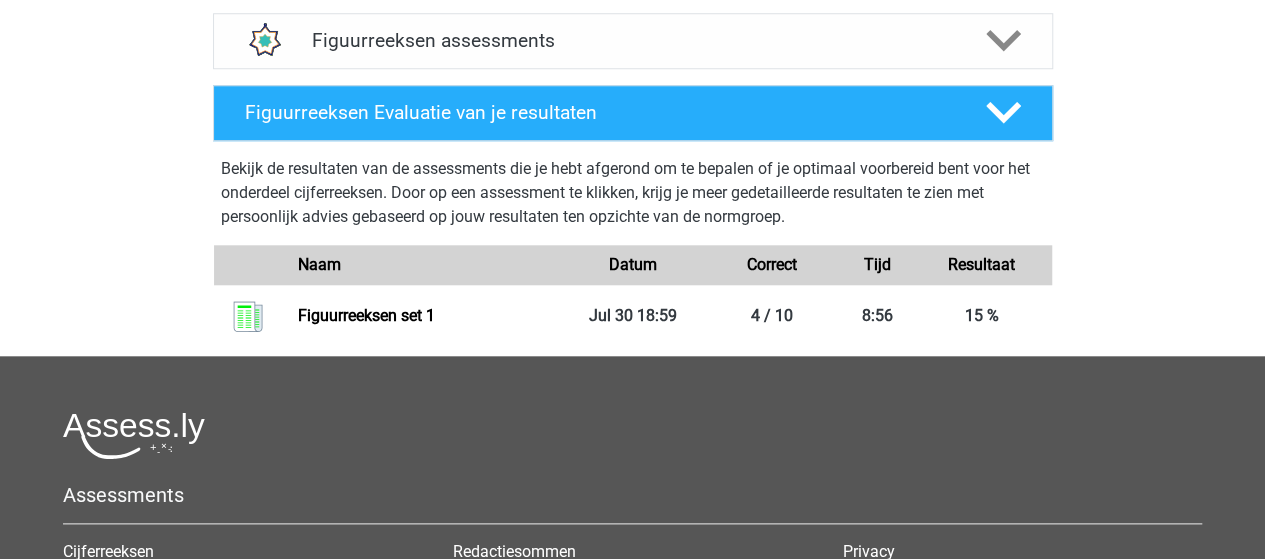 scroll, scrollTop: 900, scrollLeft: 0, axis: vertical 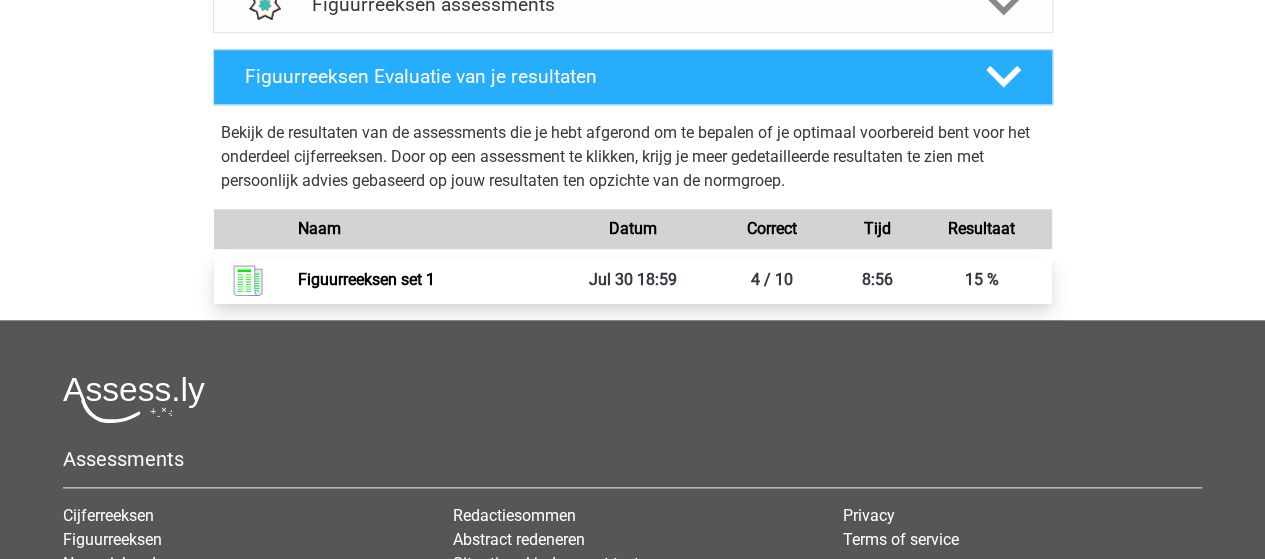 click on "Figuurreeksen set 1" at bounding box center [366, 279] 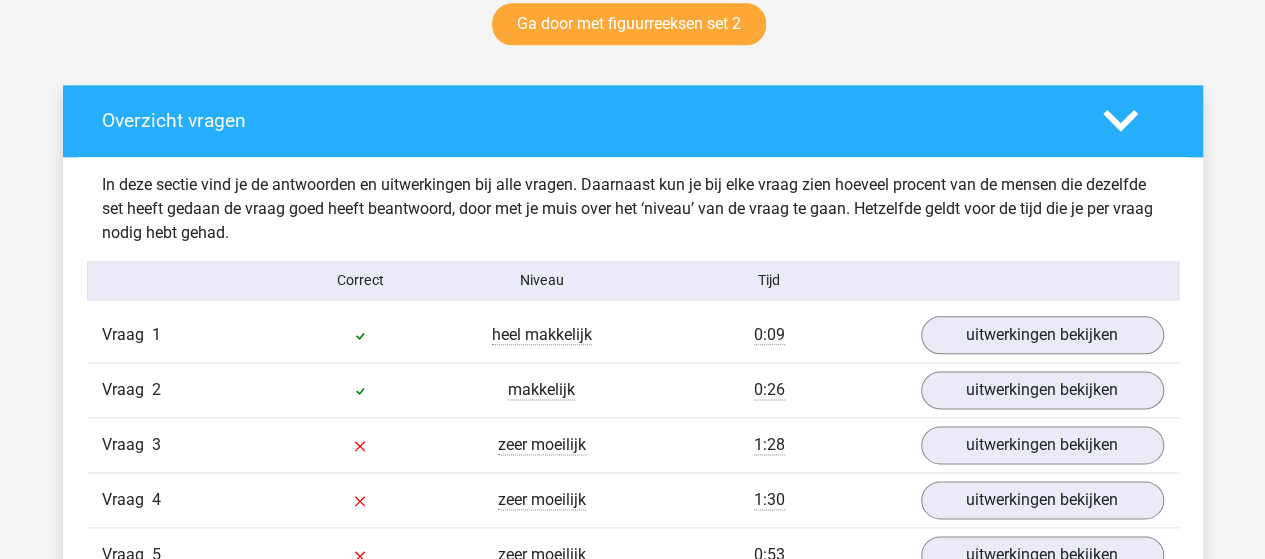 scroll, scrollTop: 1200, scrollLeft: 0, axis: vertical 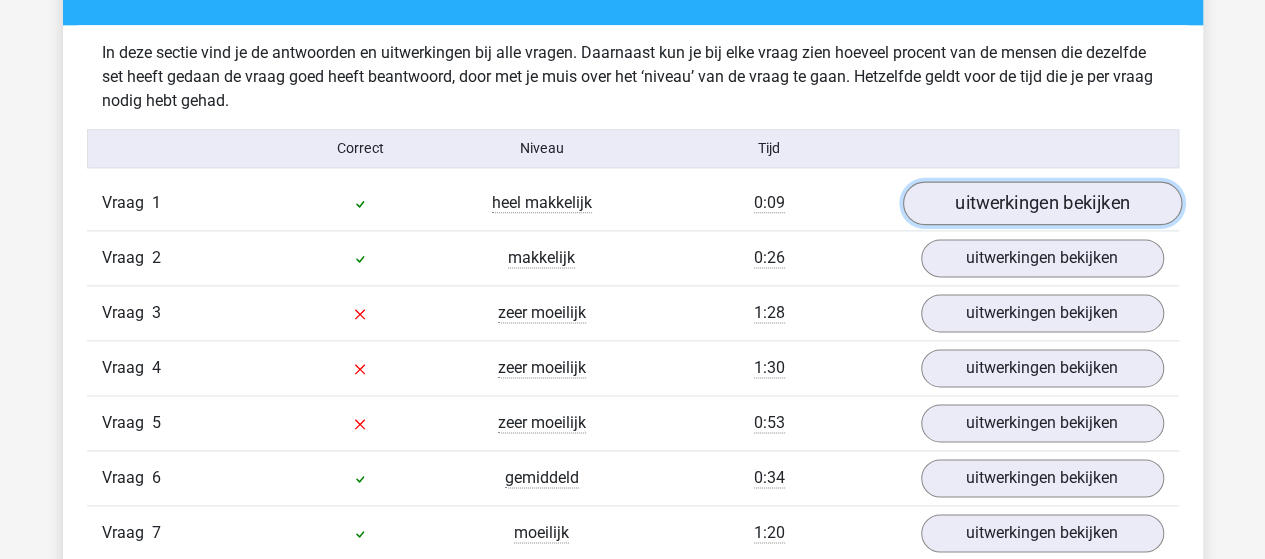 click on "uitwerkingen bekijken" at bounding box center [1041, 203] 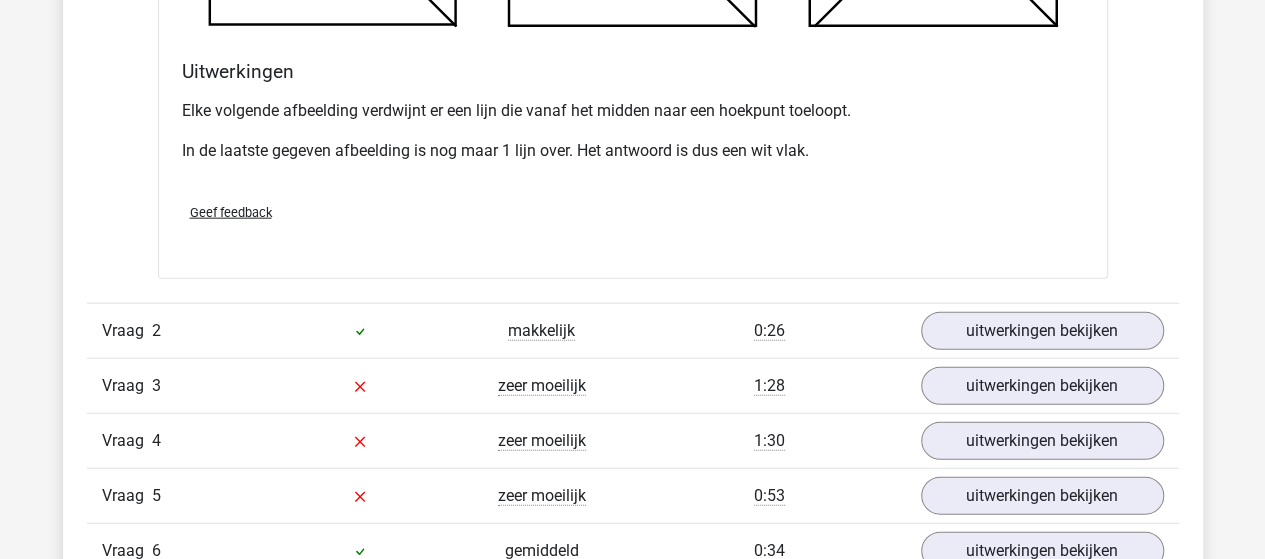 scroll, scrollTop: 2300, scrollLeft: 0, axis: vertical 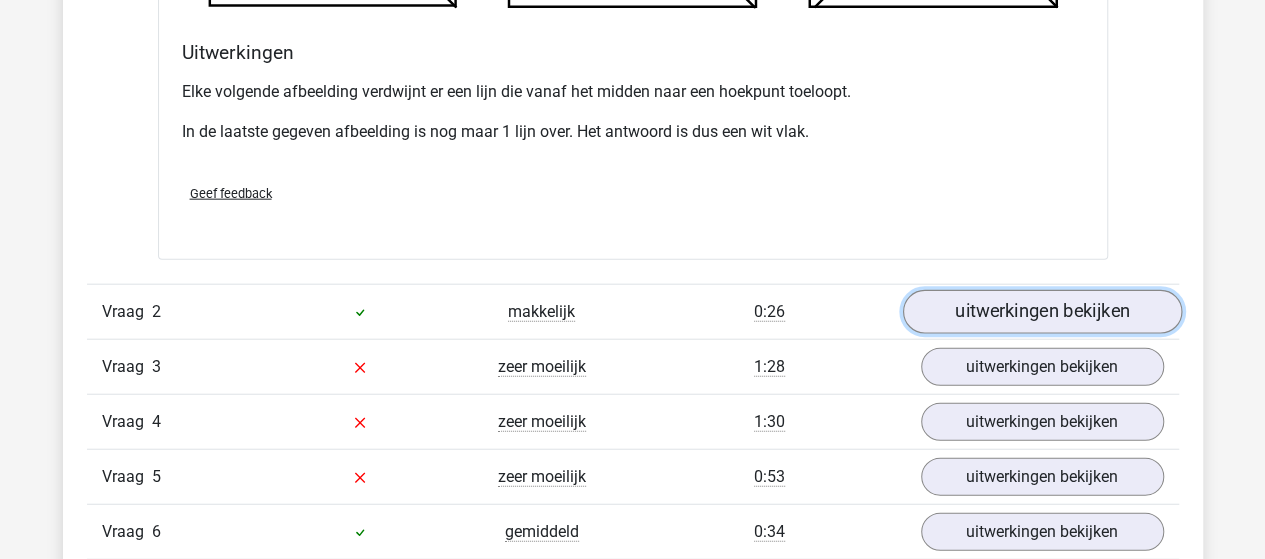 click on "uitwerkingen bekijken" at bounding box center [1041, 312] 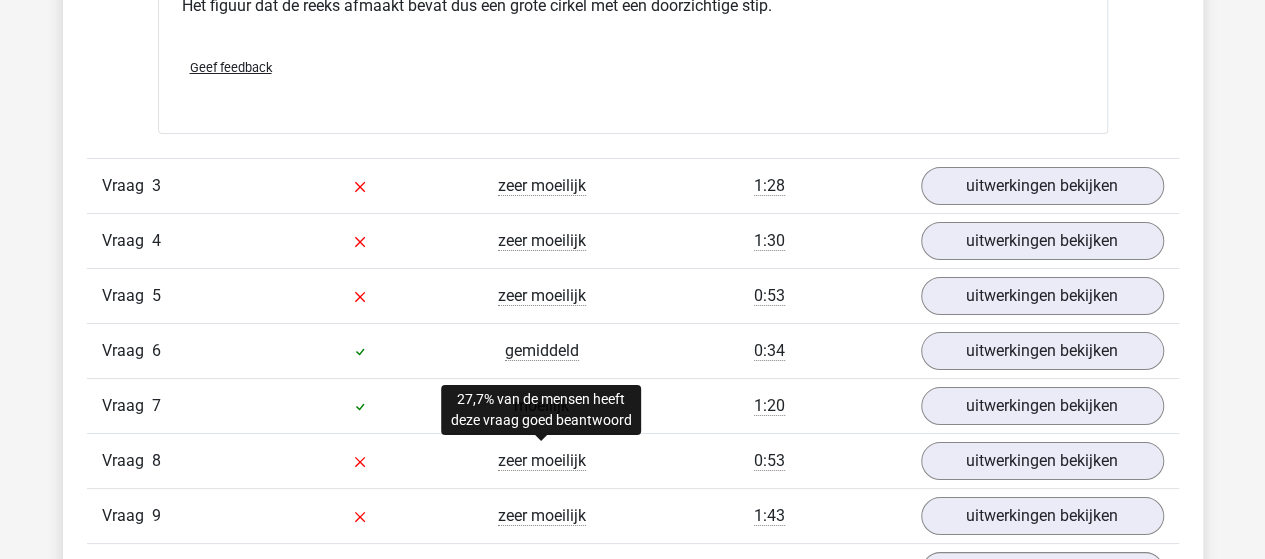 scroll, scrollTop: 3800, scrollLeft: 0, axis: vertical 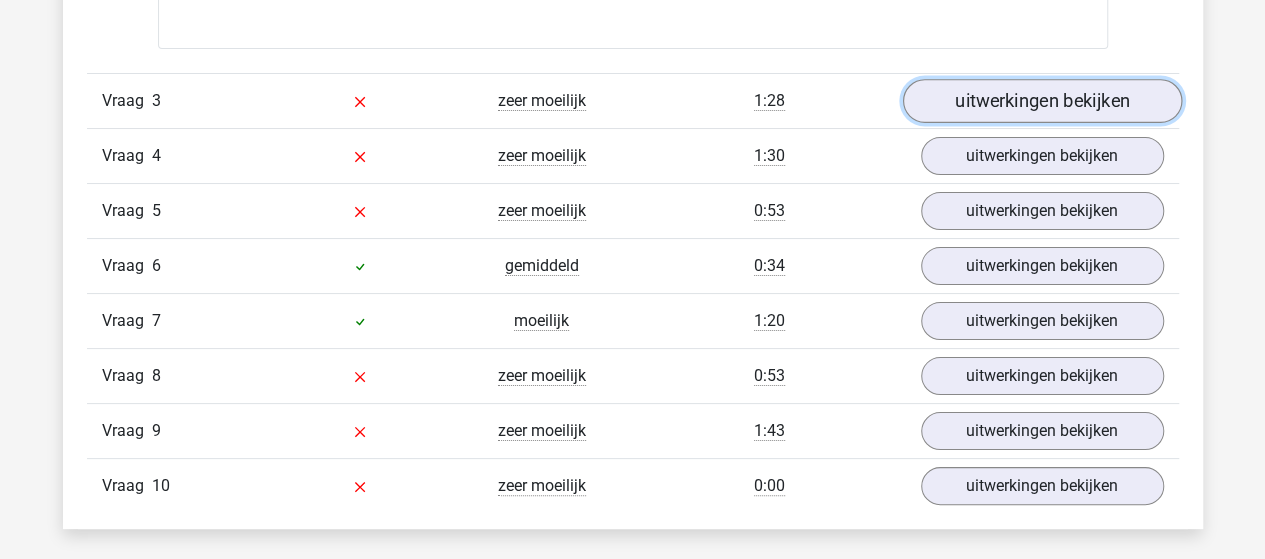 click on "uitwerkingen bekijken" at bounding box center (1041, 101) 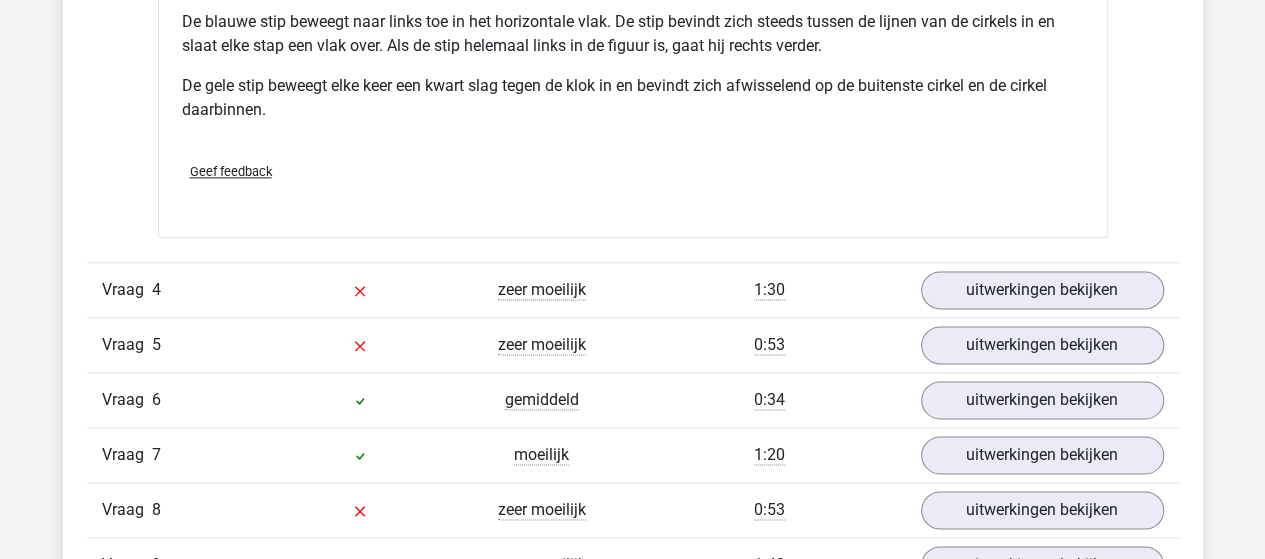 scroll, scrollTop: 5000, scrollLeft: 0, axis: vertical 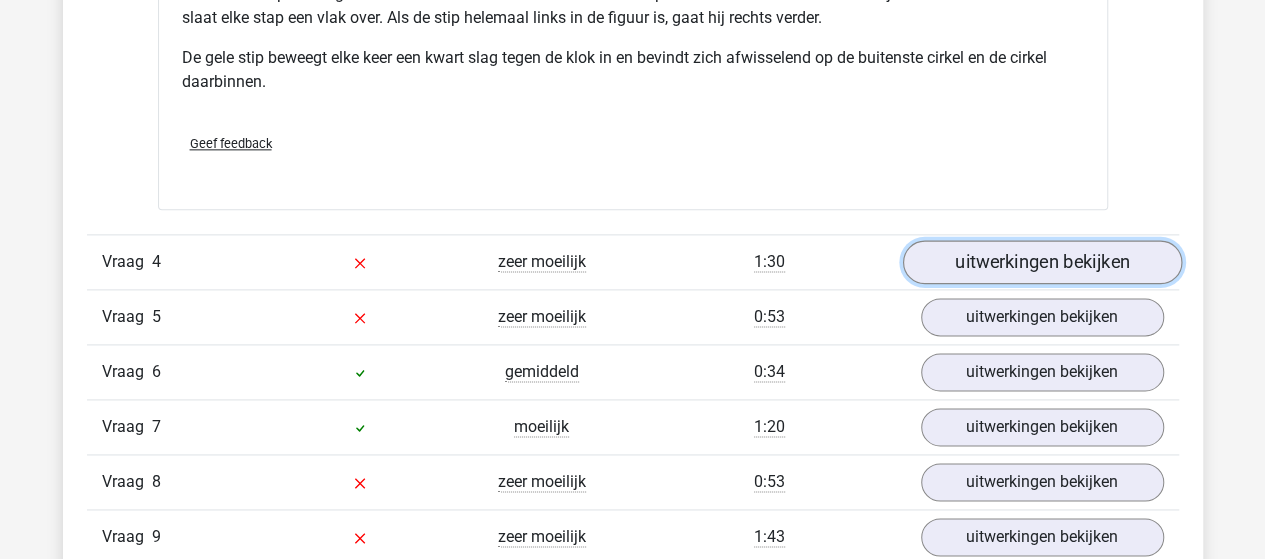 click on "uitwerkingen bekijken" at bounding box center (1041, 262) 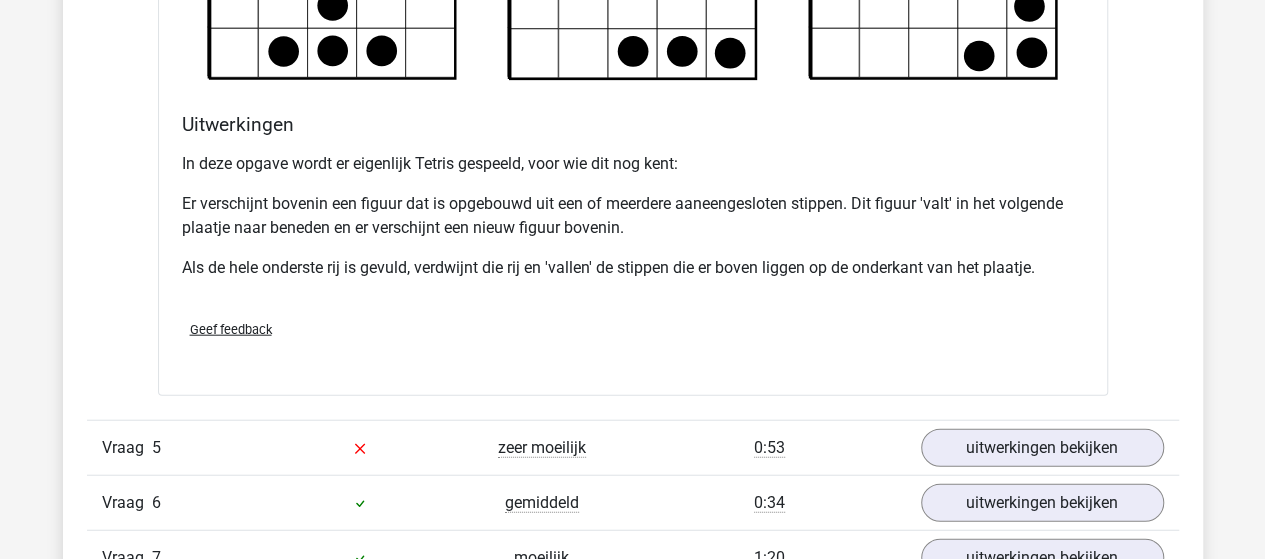 scroll, scrollTop: 6100, scrollLeft: 0, axis: vertical 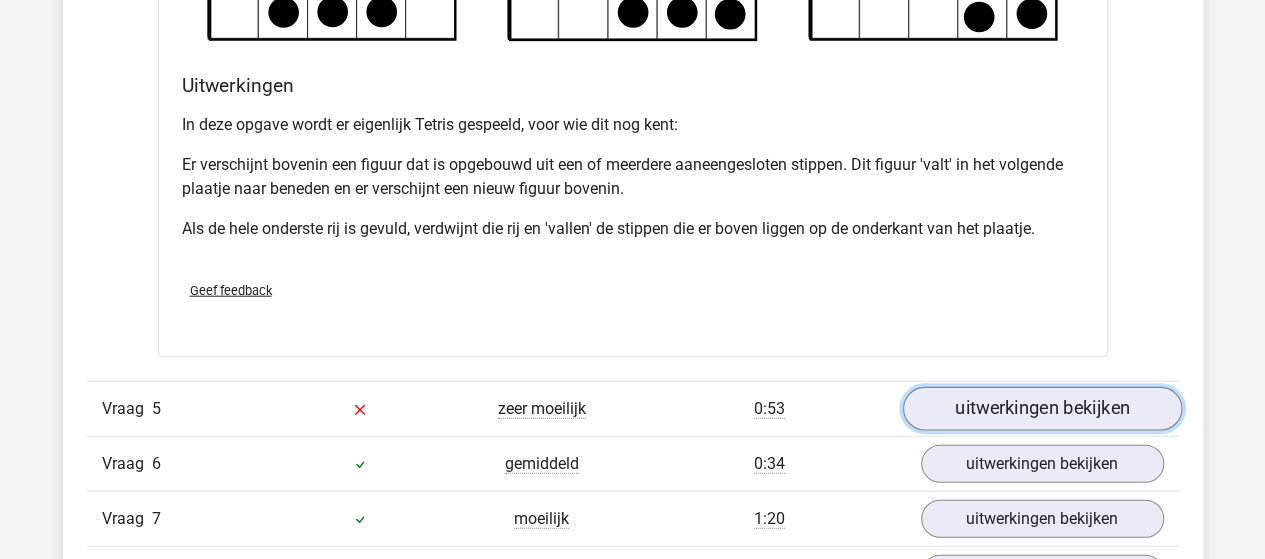 click on "uitwerkingen bekijken" at bounding box center [1041, 409] 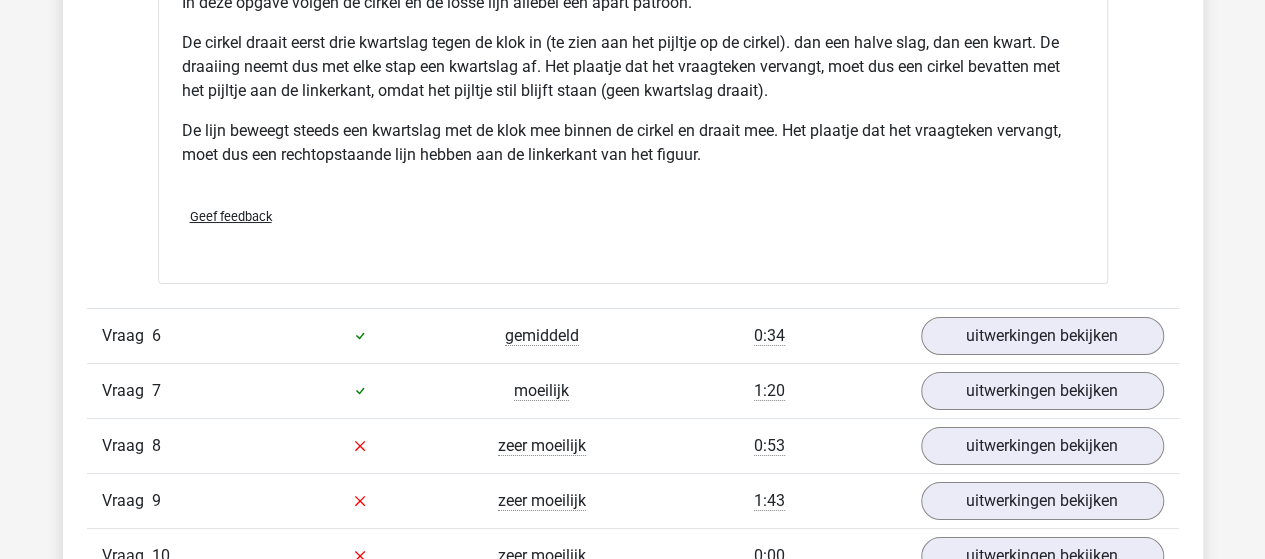 scroll, scrollTop: 7500, scrollLeft: 0, axis: vertical 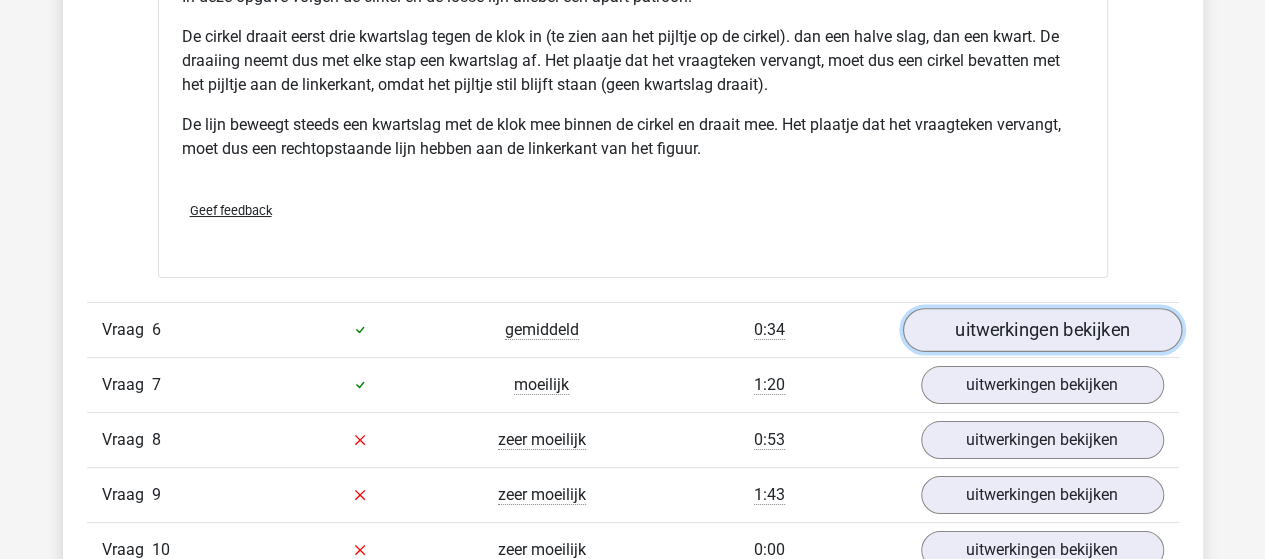 click on "uitwerkingen bekijken" at bounding box center [1041, 330] 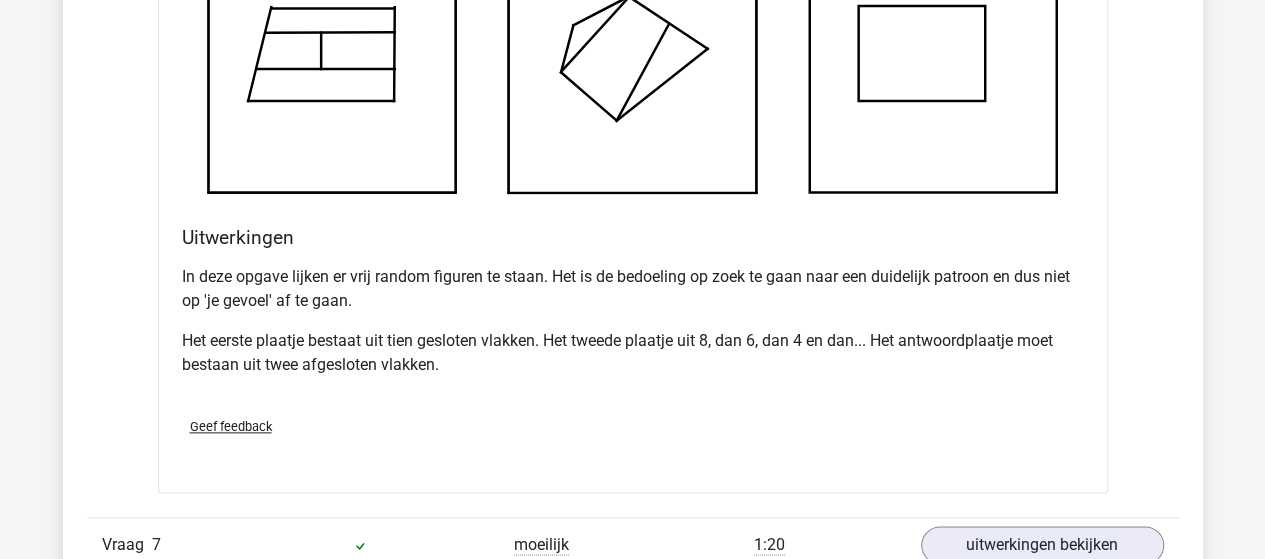 scroll, scrollTop: 8800, scrollLeft: 0, axis: vertical 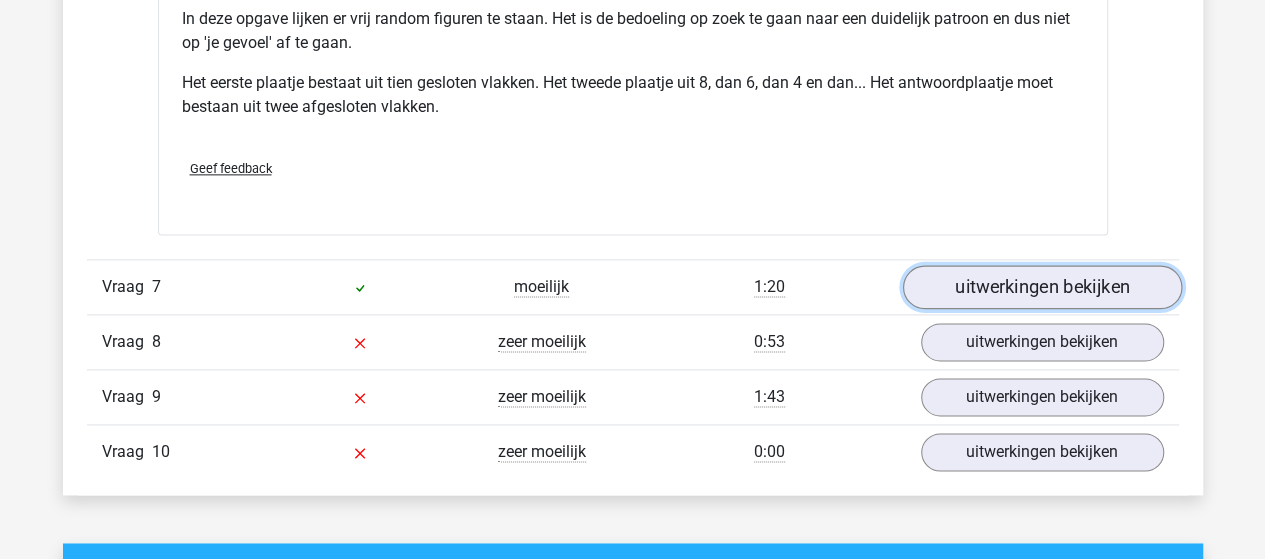 click on "uitwerkingen bekijken" at bounding box center [1041, 287] 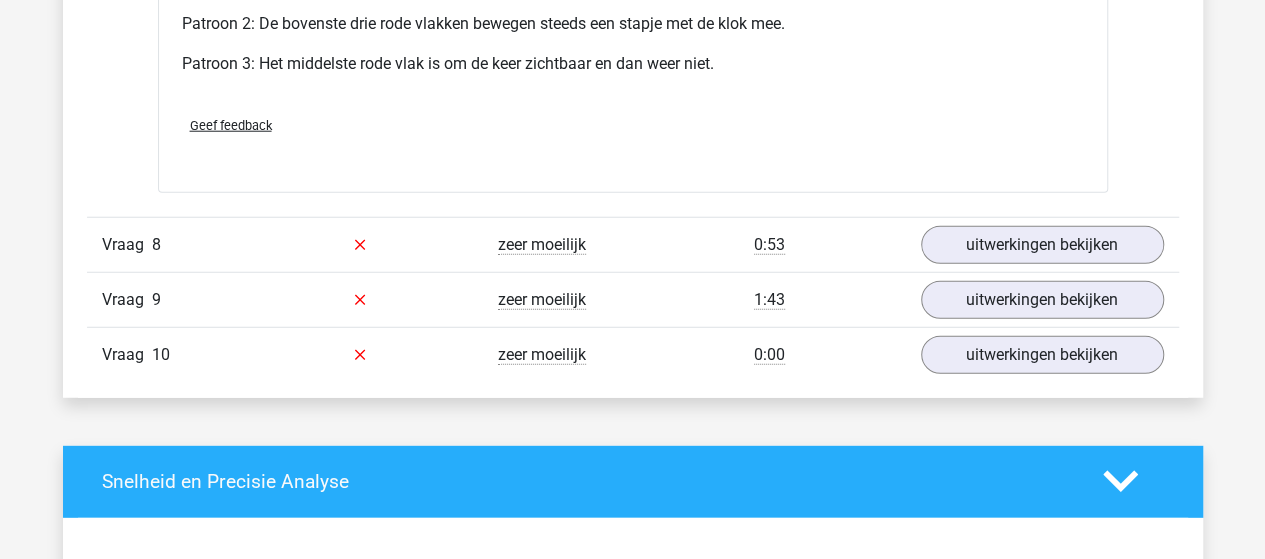 scroll, scrollTop: 10200, scrollLeft: 0, axis: vertical 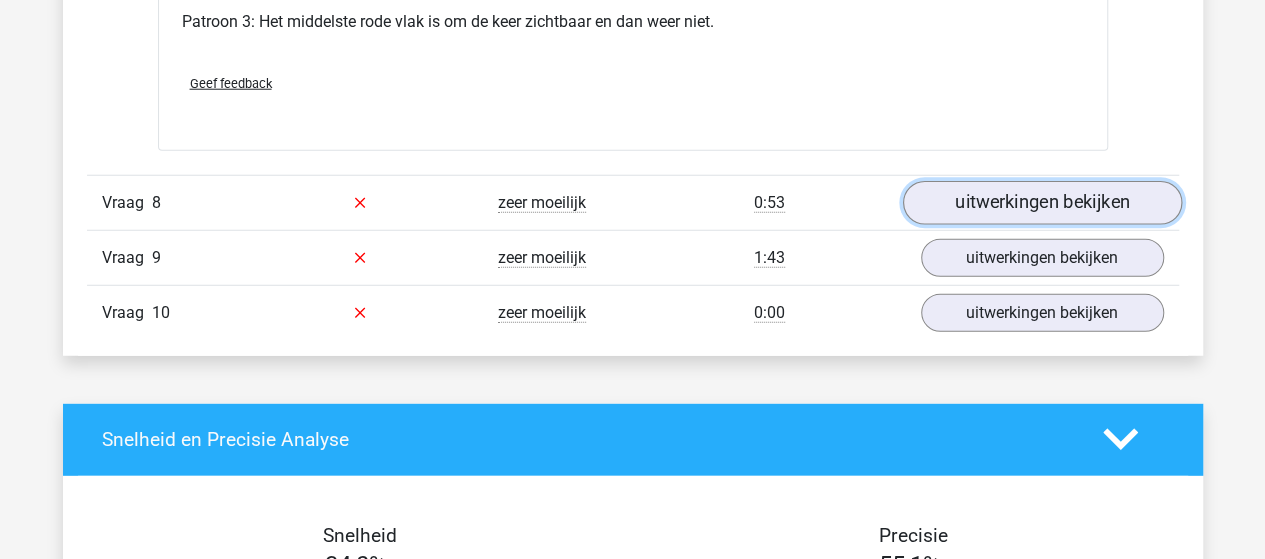 click on "uitwerkingen bekijken" at bounding box center [1041, 203] 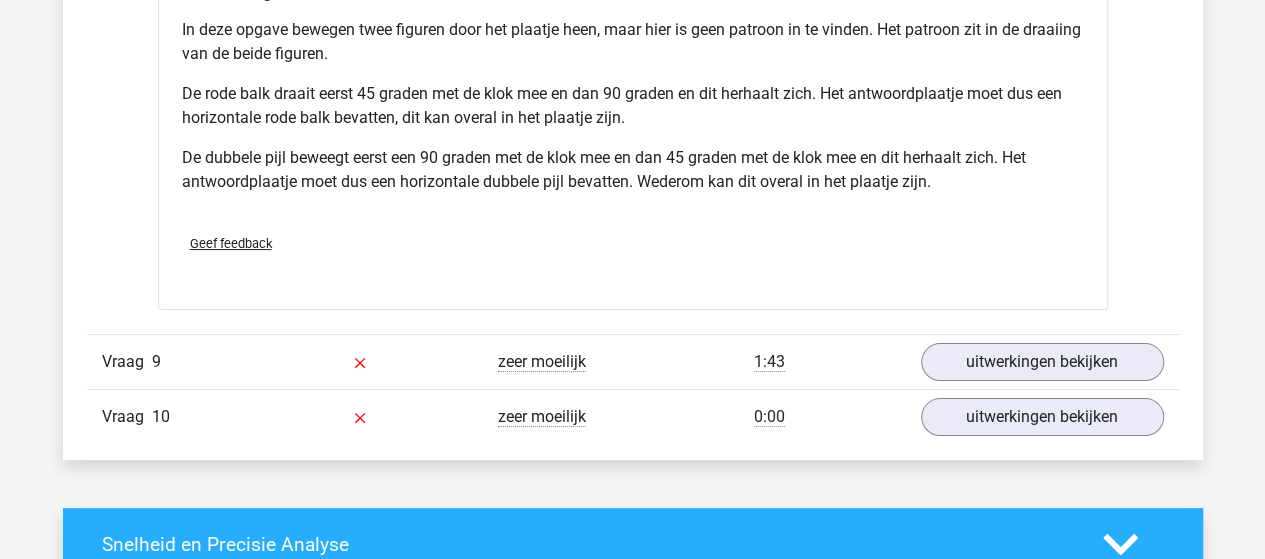 scroll, scrollTop: 11300, scrollLeft: 0, axis: vertical 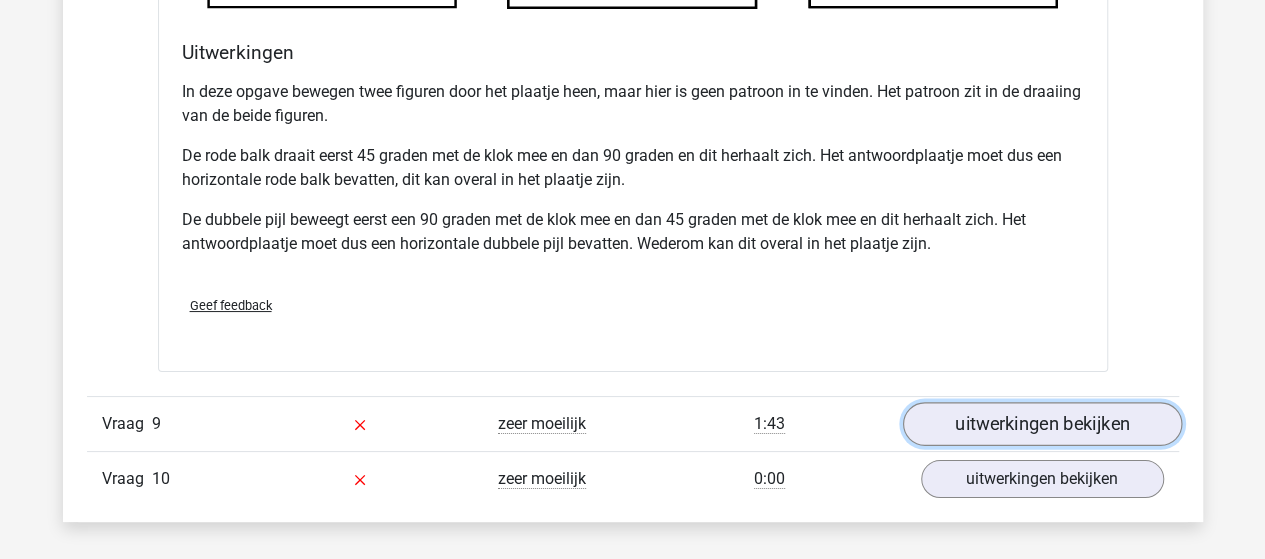 click on "uitwerkingen bekijken" at bounding box center (1041, 425) 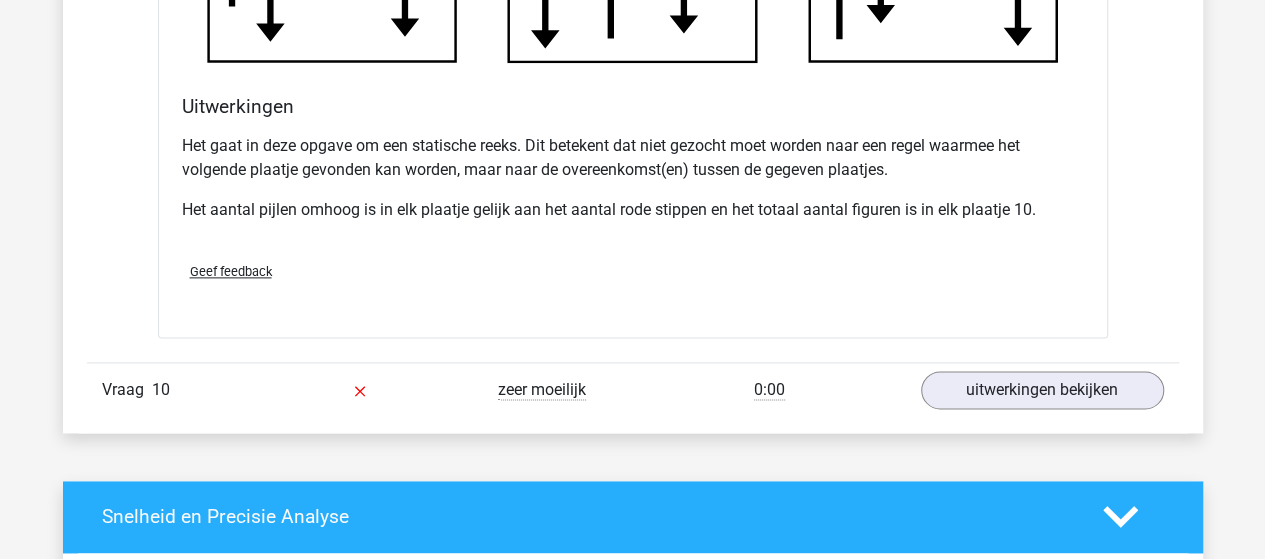 scroll, scrollTop: 12600, scrollLeft: 0, axis: vertical 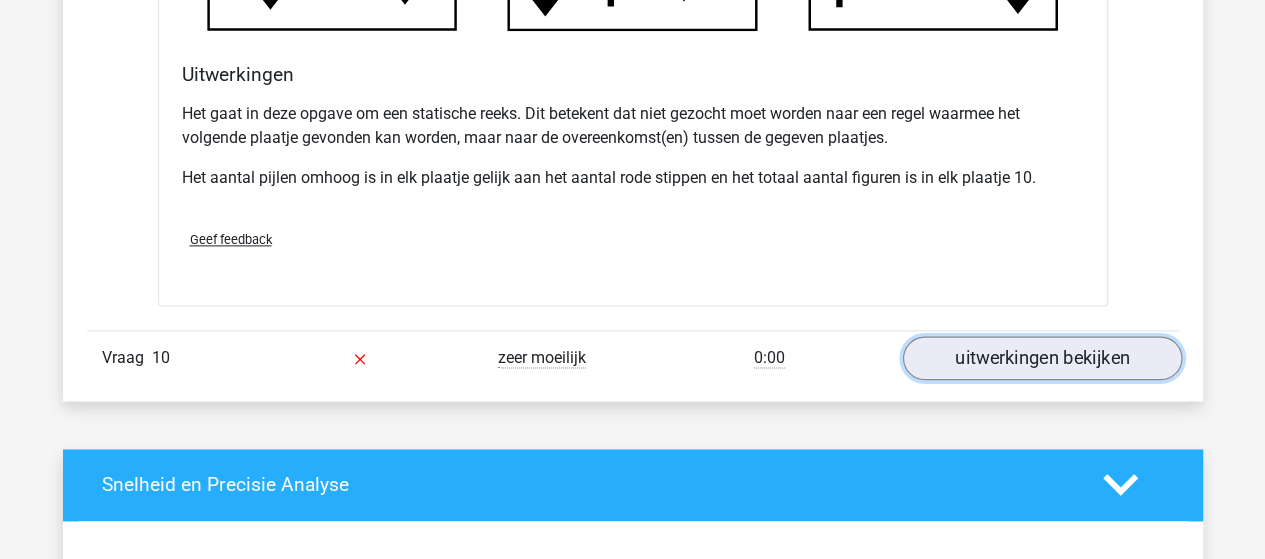 click on "uitwerkingen bekijken" at bounding box center [1041, 358] 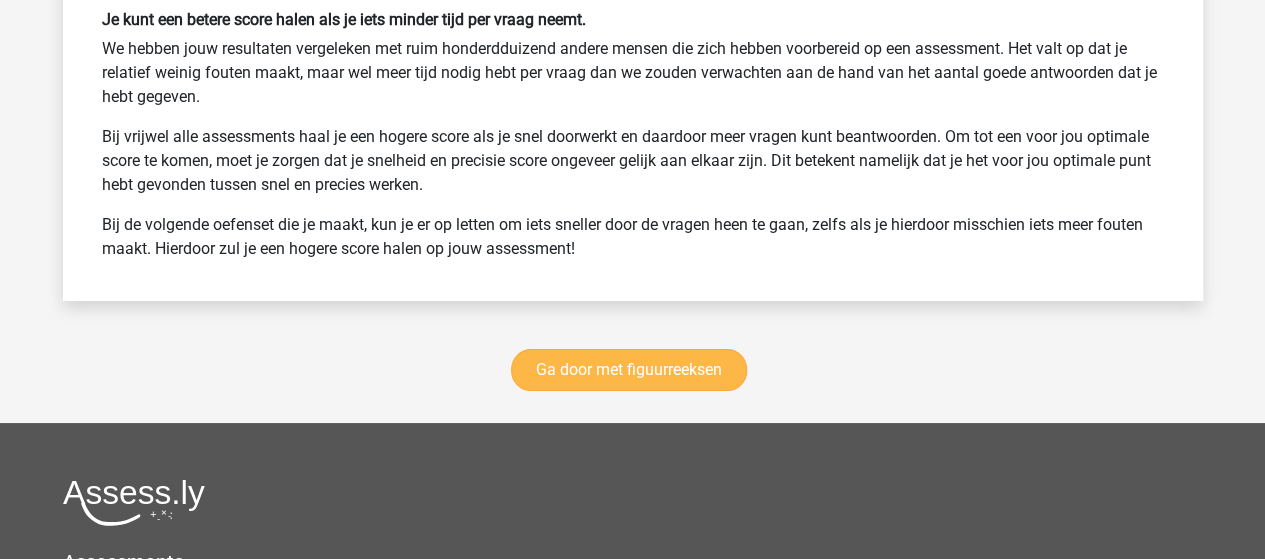 scroll, scrollTop: 15000, scrollLeft: 0, axis: vertical 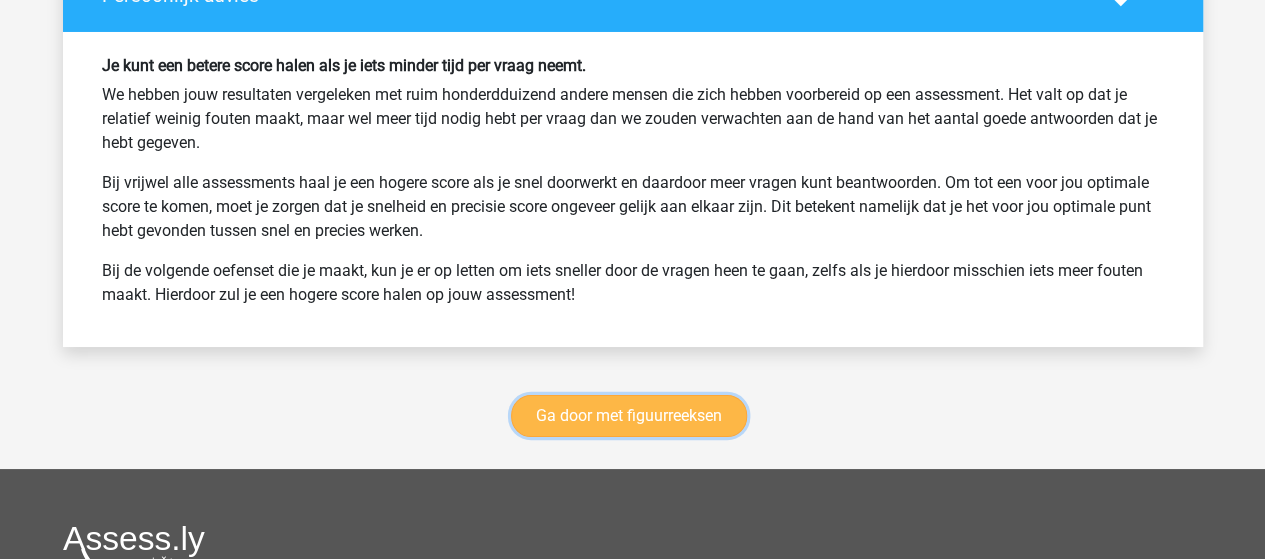 click on "Ga door met figuurreeksen" at bounding box center (629, 416) 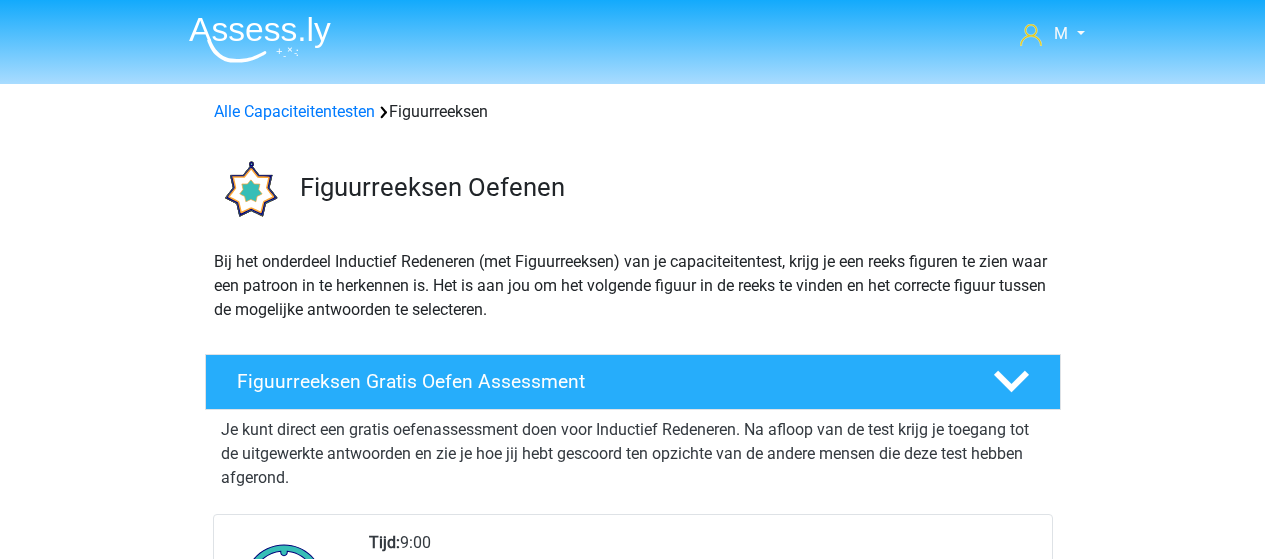 scroll, scrollTop: 867, scrollLeft: 0, axis: vertical 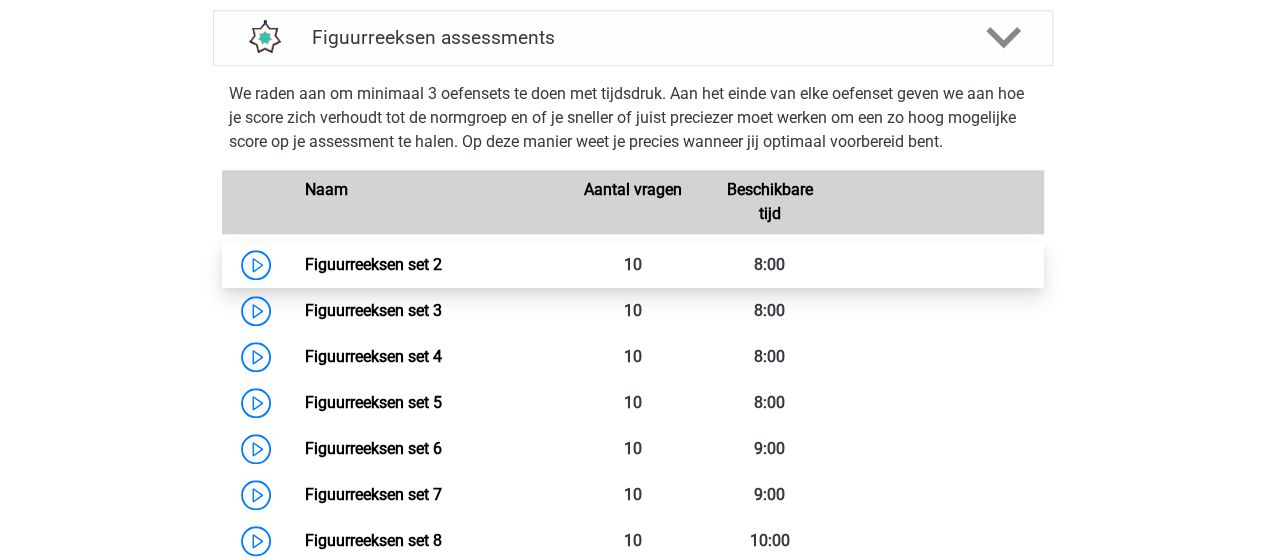 click on "Figuurreeksen
set 2" at bounding box center [373, 264] 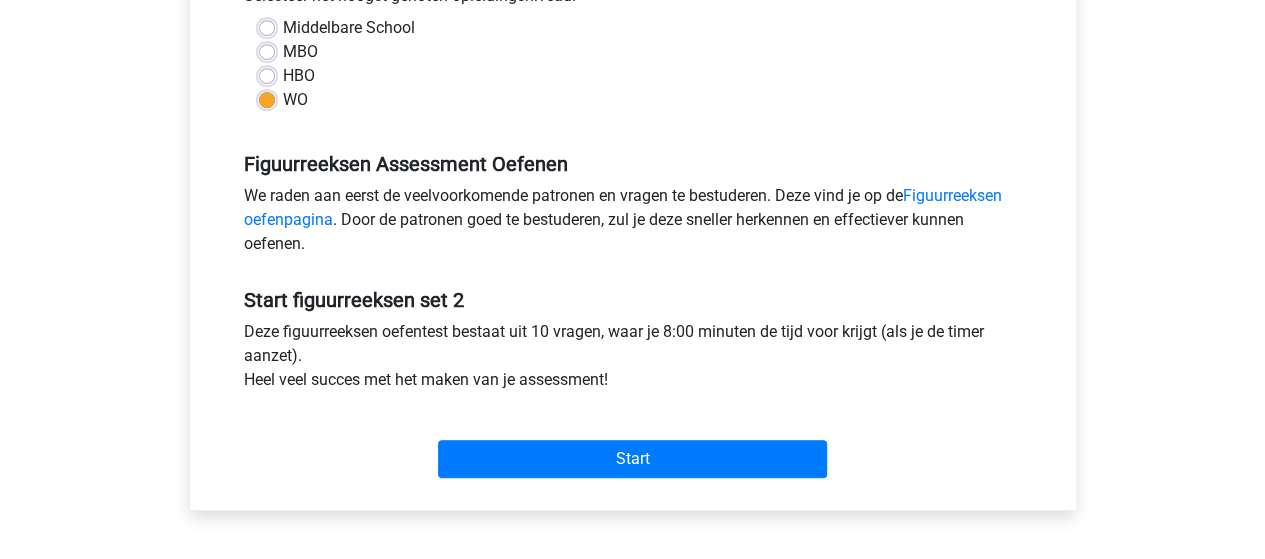 scroll, scrollTop: 500, scrollLeft: 0, axis: vertical 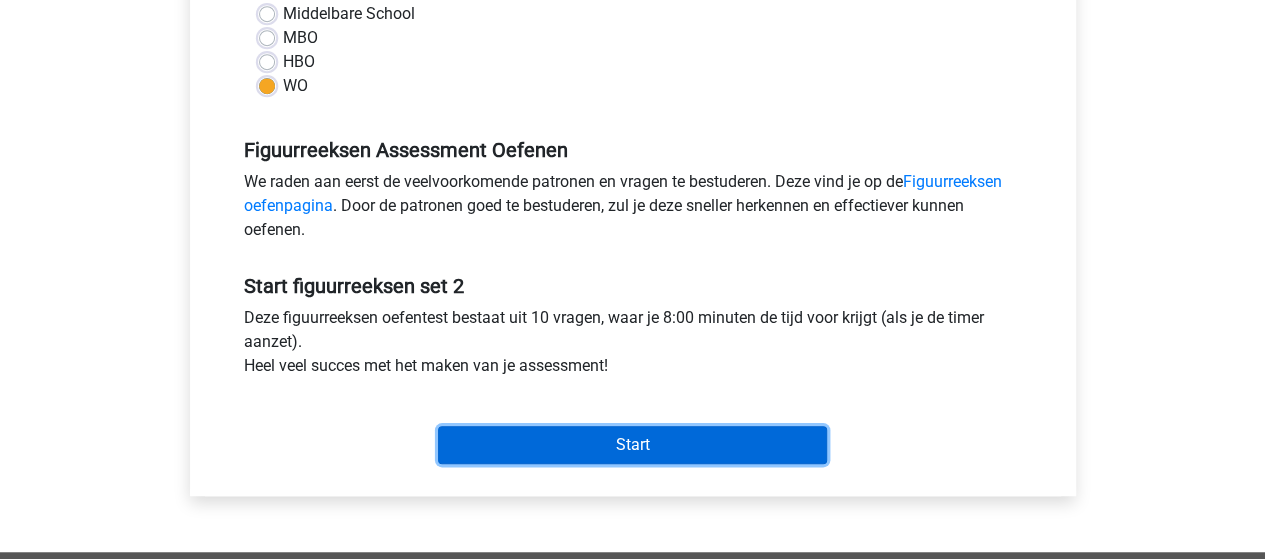 click on "Start" at bounding box center (632, 445) 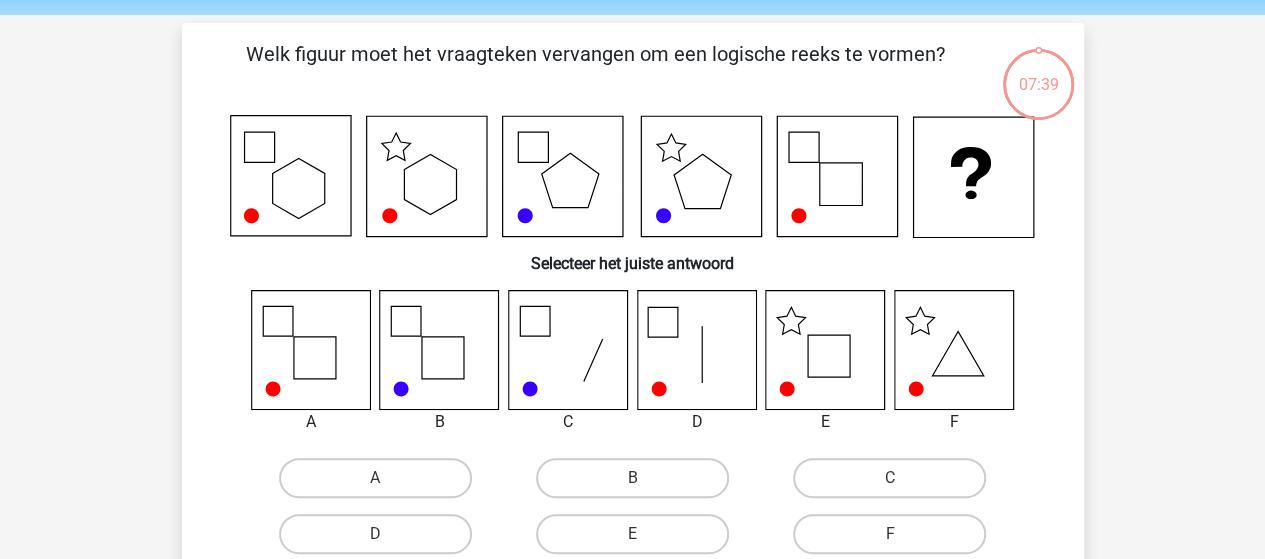scroll, scrollTop: 100, scrollLeft: 0, axis: vertical 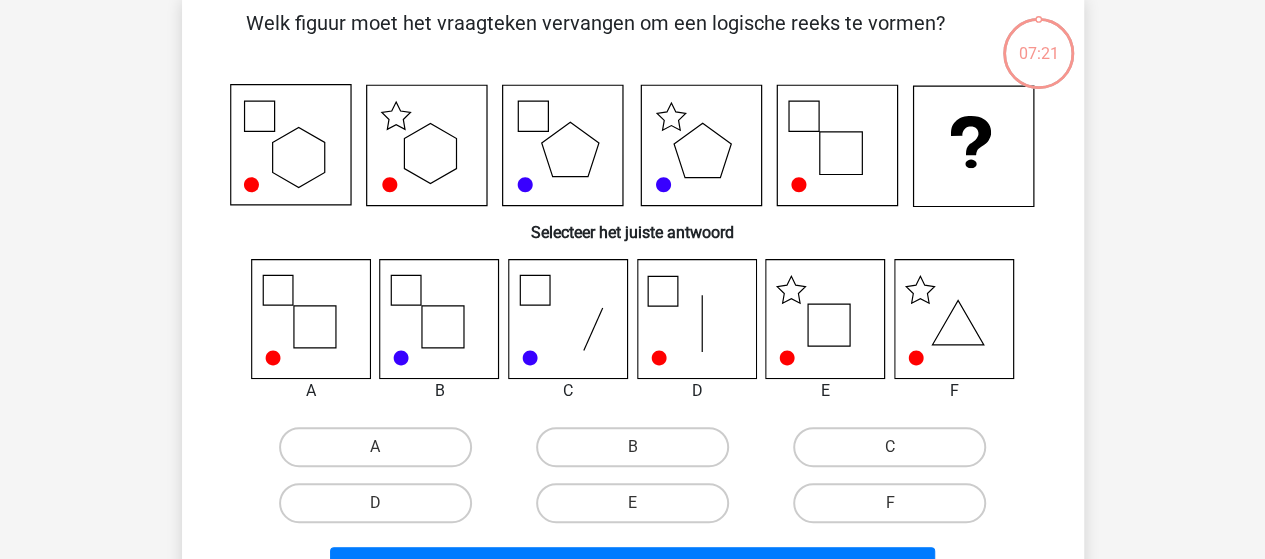 click on "E" at bounding box center (638, 509) 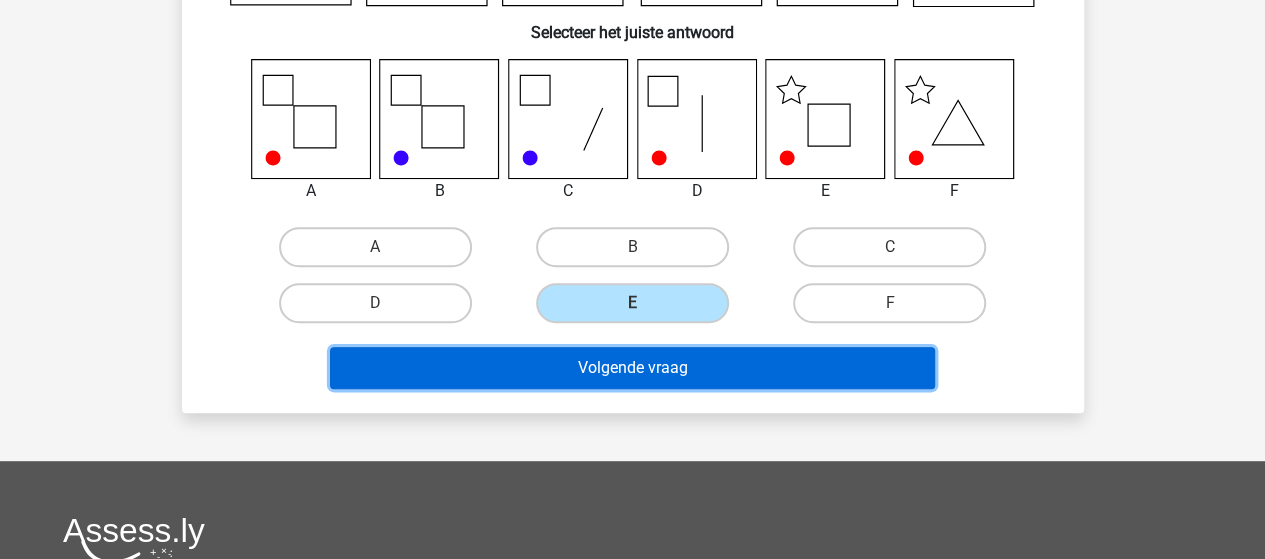 click on "Volgende vraag" at bounding box center [632, 368] 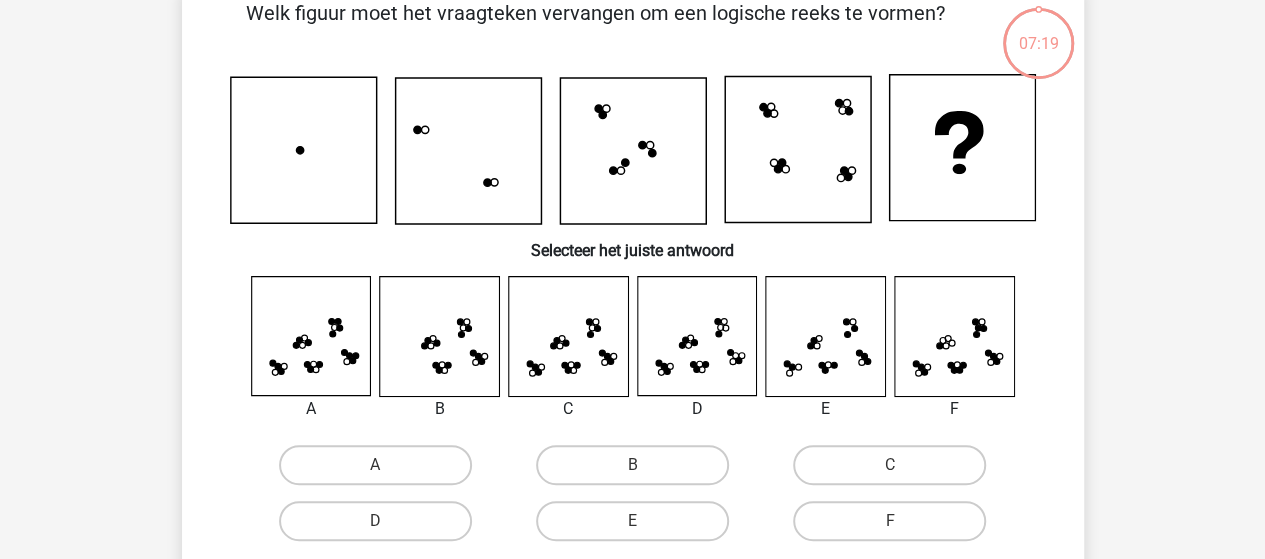 scroll, scrollTop: 92, scrollLeft: 0, axis: vertical 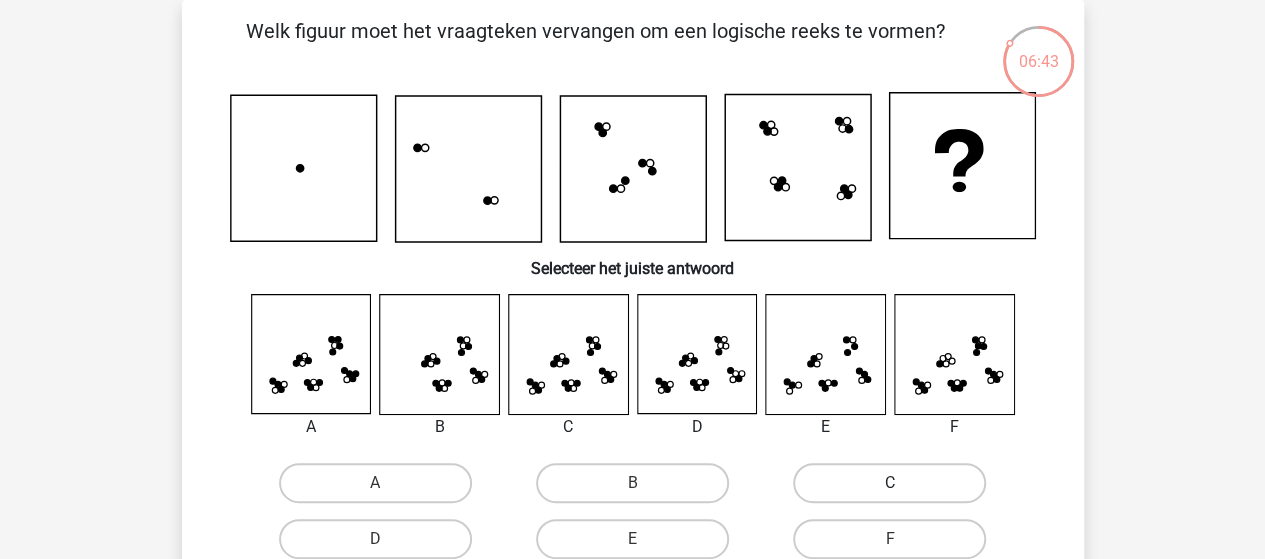click on "C" at bounding box center [889, 483] 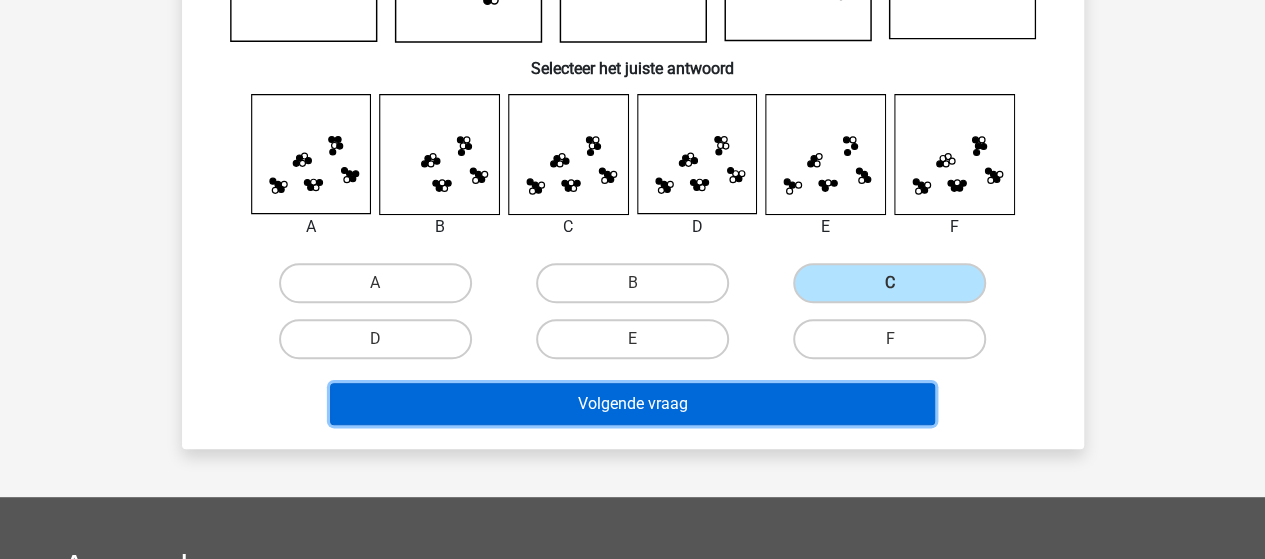 click on "Volgende vraag" at bounding box center [632, 404] 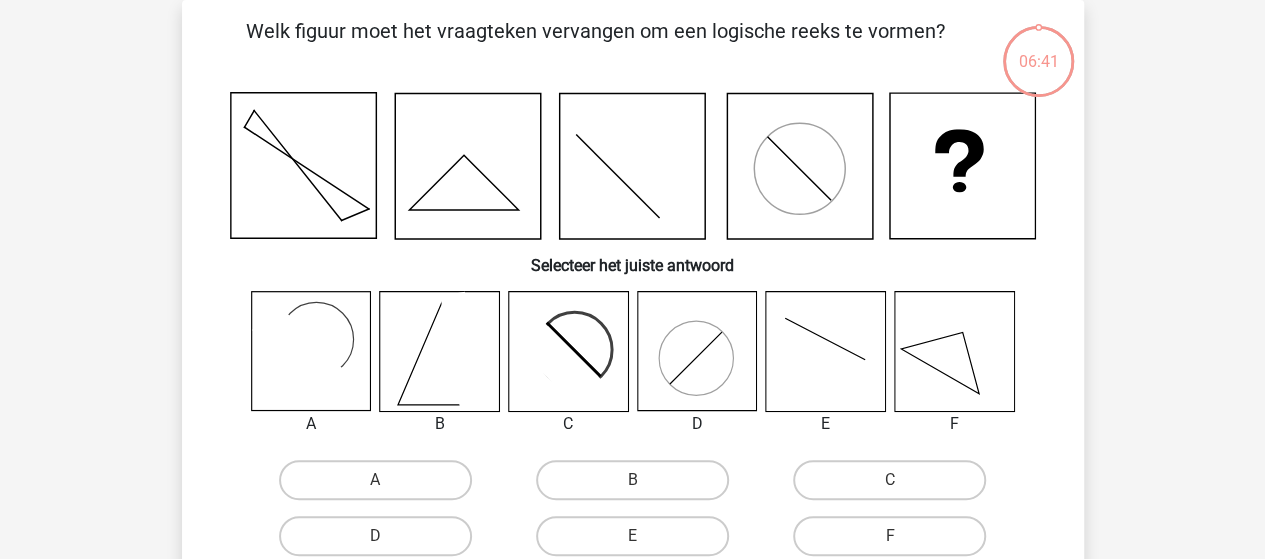 scroll, scrollTop: 0, scrollLeft: 0, axis: both 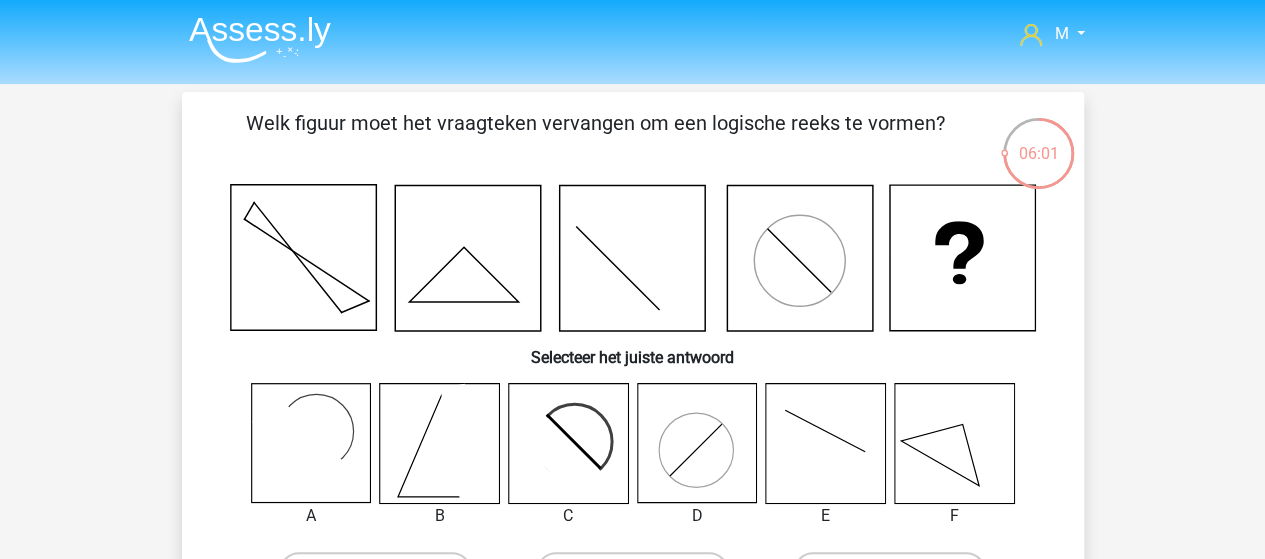 click 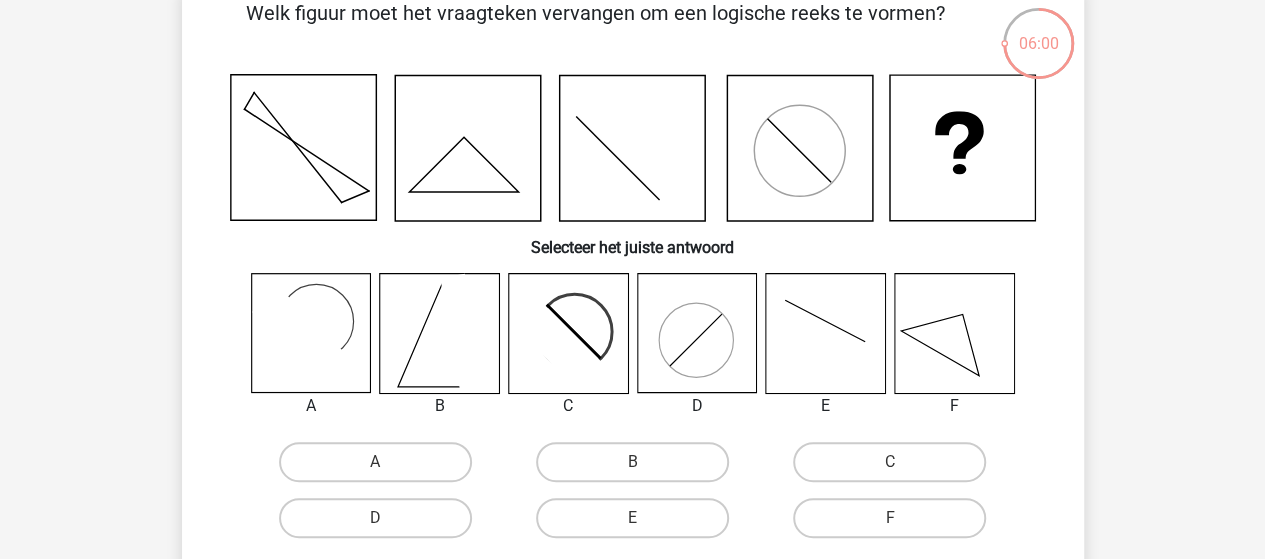 scroll, scrollTop: 200, scrollLeft: 0, axis: vertical 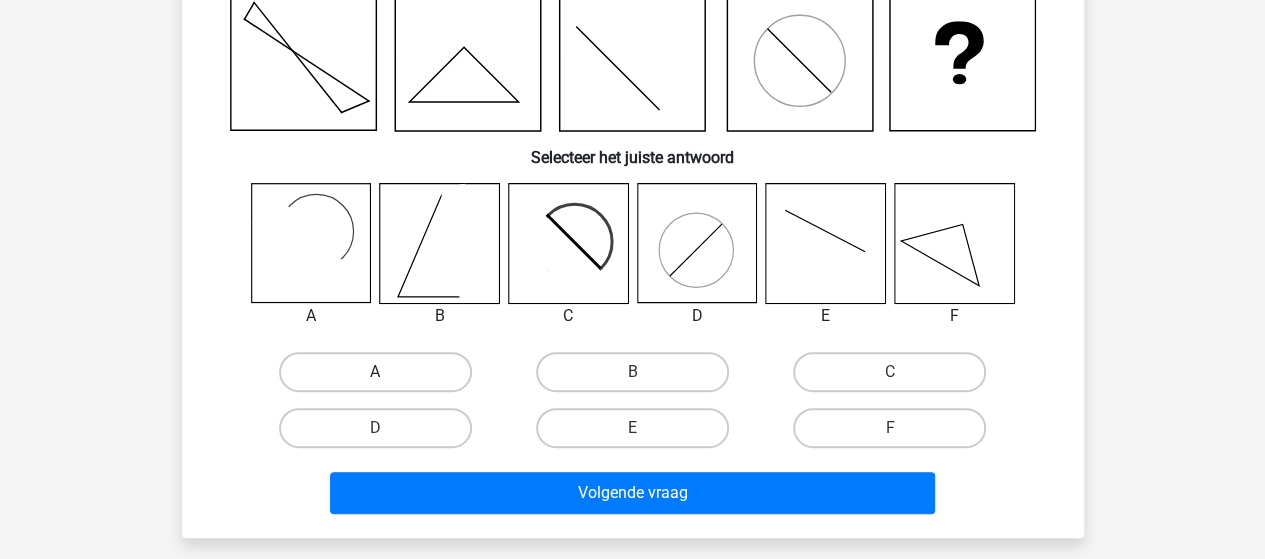 click on "A" at bounding box center (375, 372) 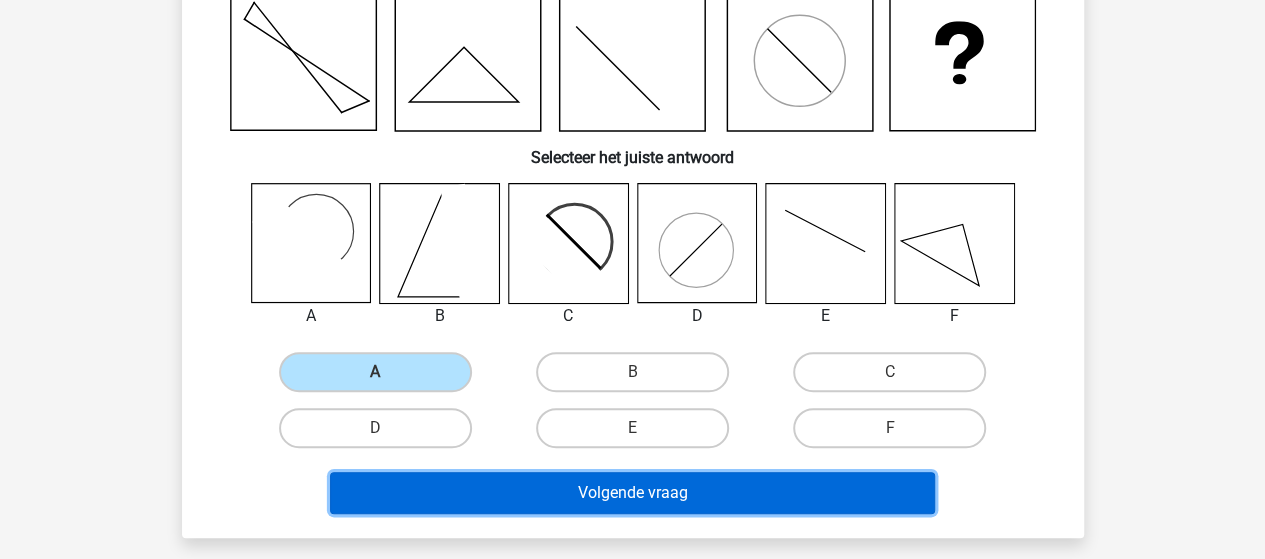 click on "Volgende vraag" at bounding box center (632, 493) 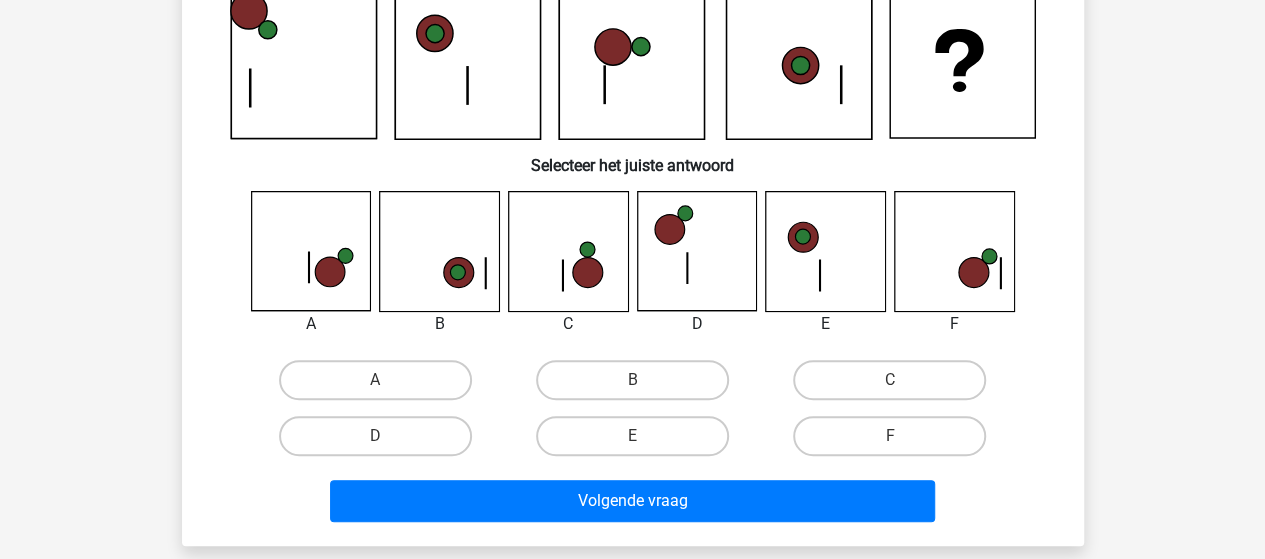 scroll, scrollTop: 200, scrollLeft: 0, axis: vertical 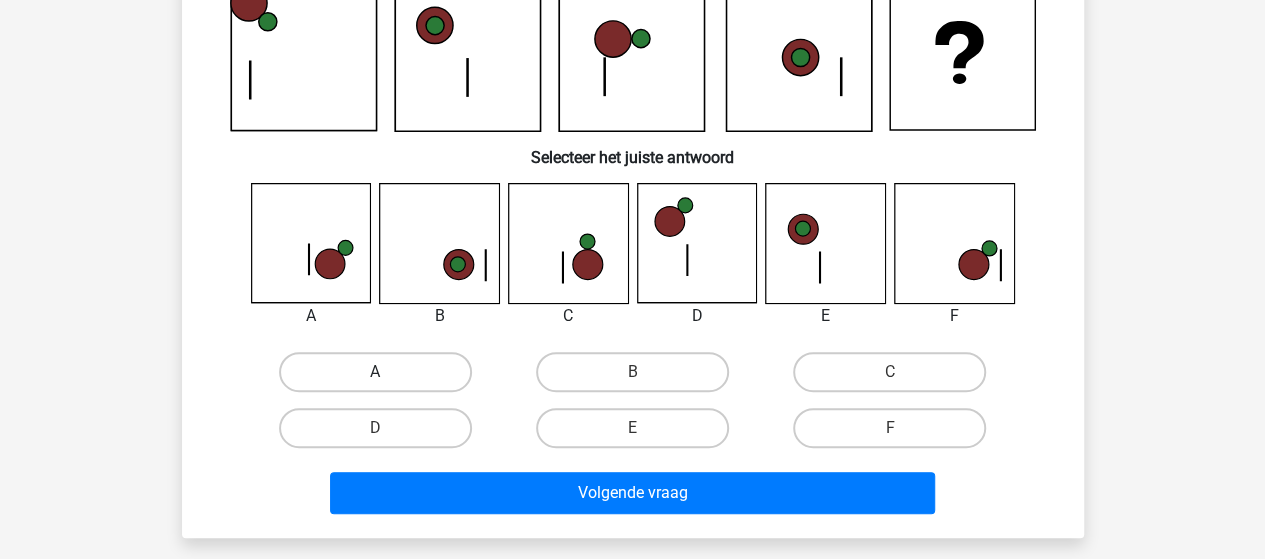 click on "A" at bounding box center (375, 372) 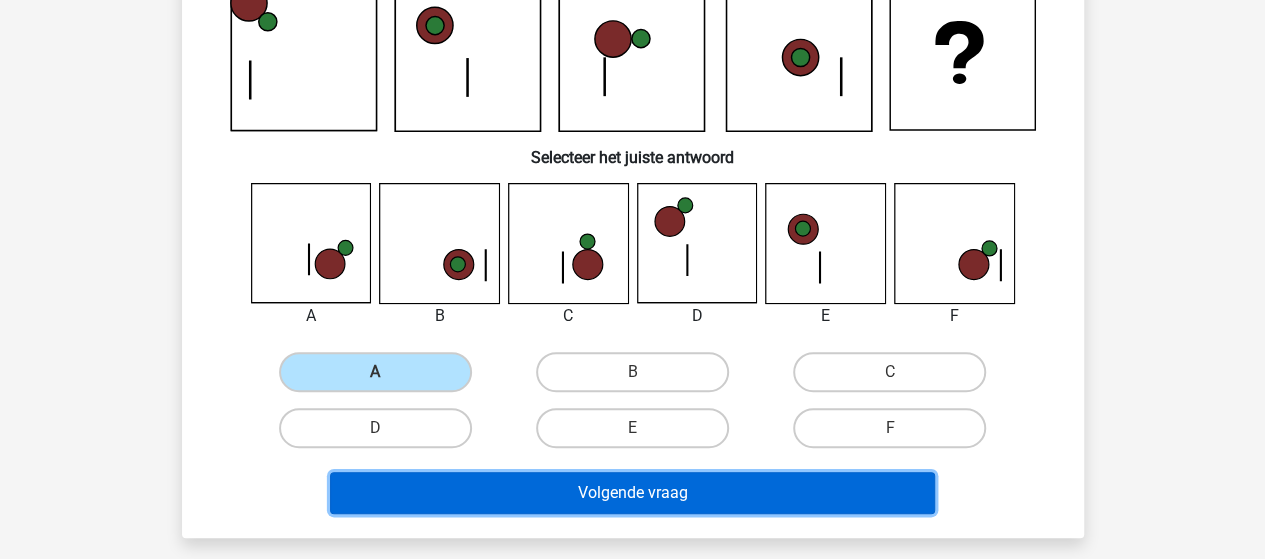 drag, startPoint x: 568, startPoint y: 493, endPoint x: 574, endPoint y: 479, distance: 15.231546 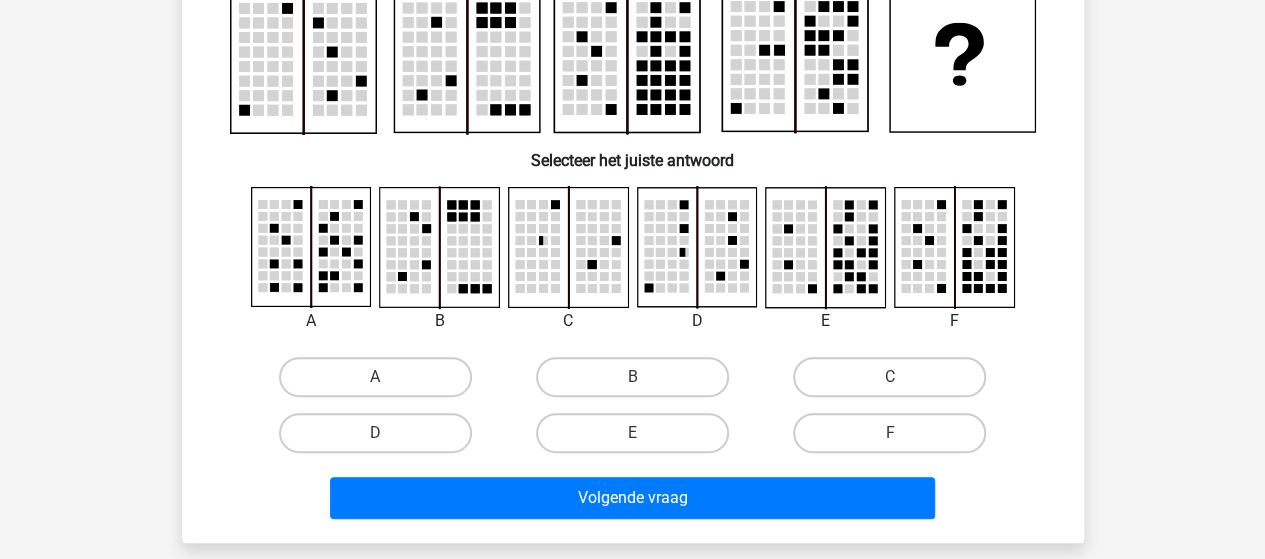 scroll, scrollTop: 100, scrollLeft: 0, axis: vertical 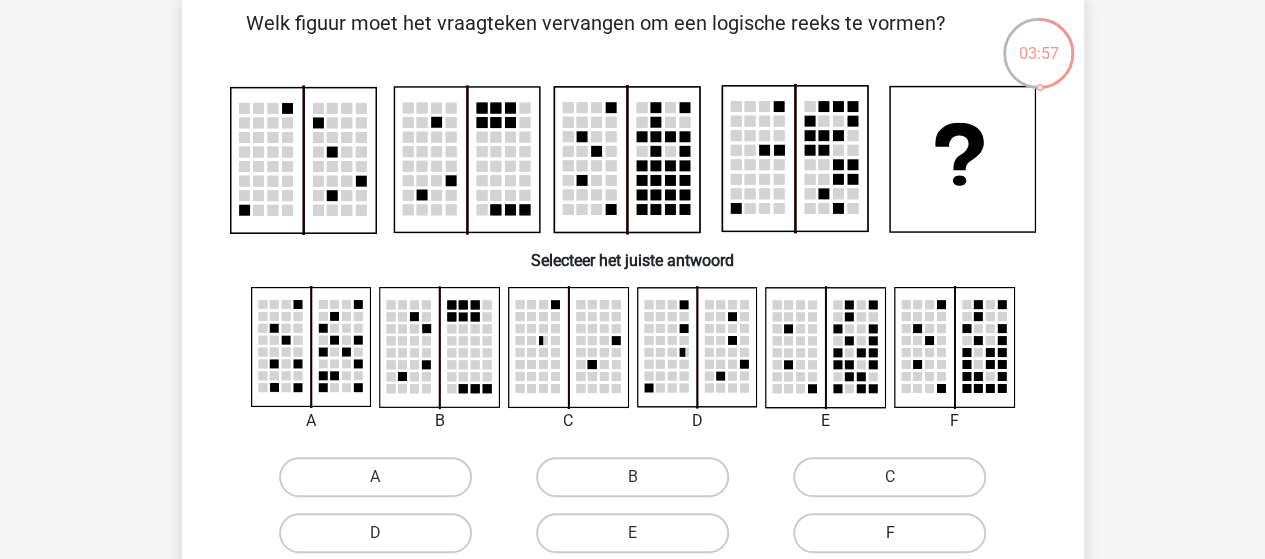 click on "F" at bounding box center [889, 533] 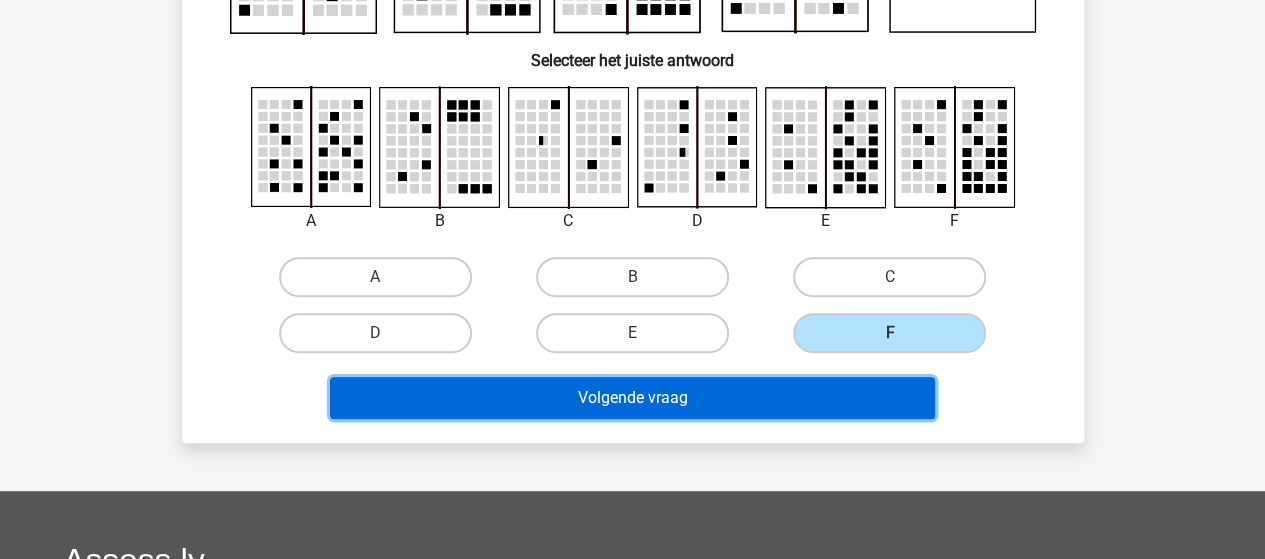 click on "Volgende vraag" at bounding box center (632, 398) 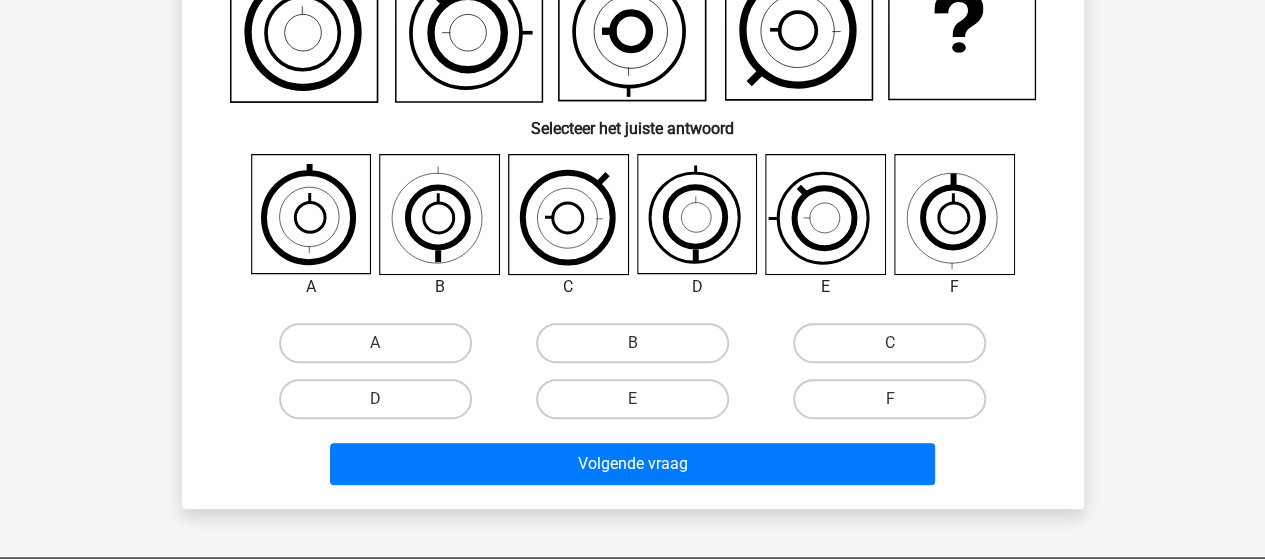 scroll, scrollTop: 92, scrollLeft: 0, axis: vertical 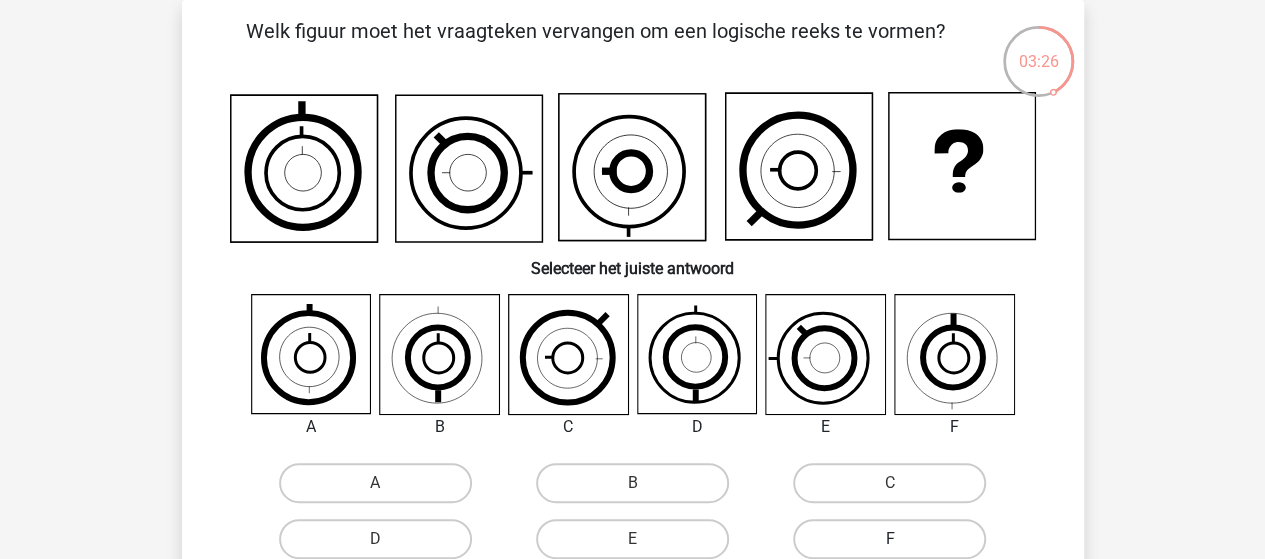 click on "F" at bounding box center (889, 539) 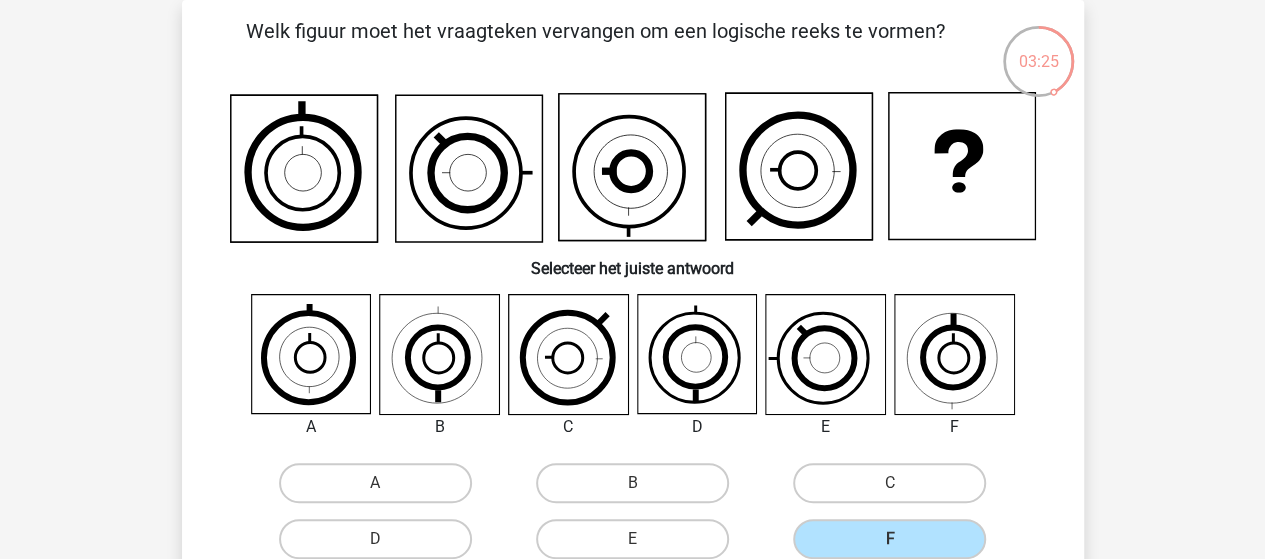 scroll, scrollTop: 192, scrollLeft: 0, axis: vertical 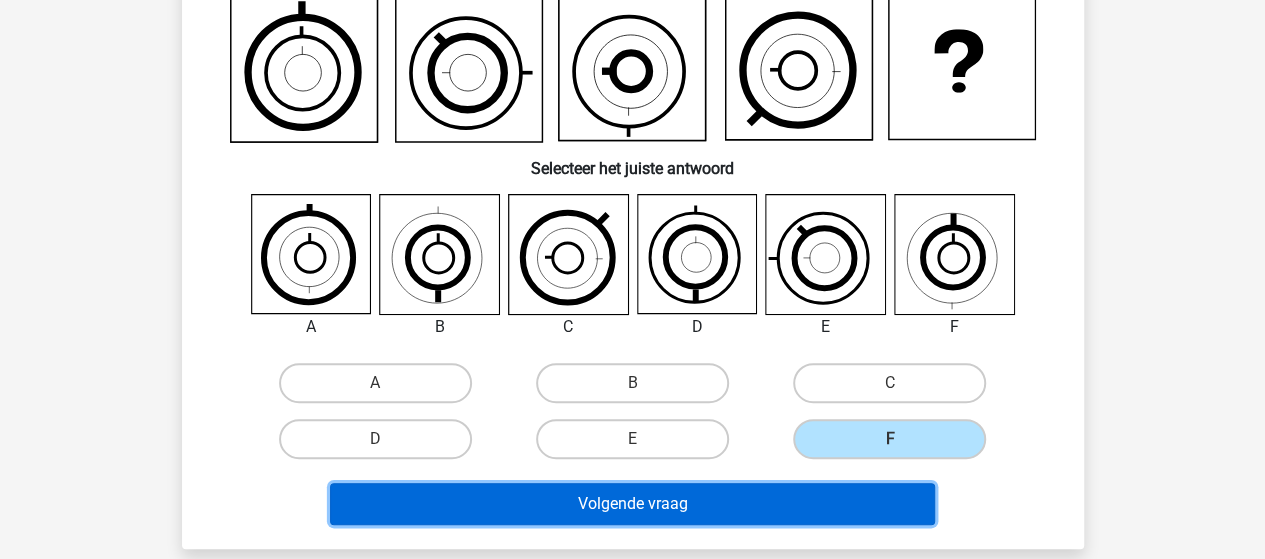click on "Volgende vraag" at bounding box center [632, 504] 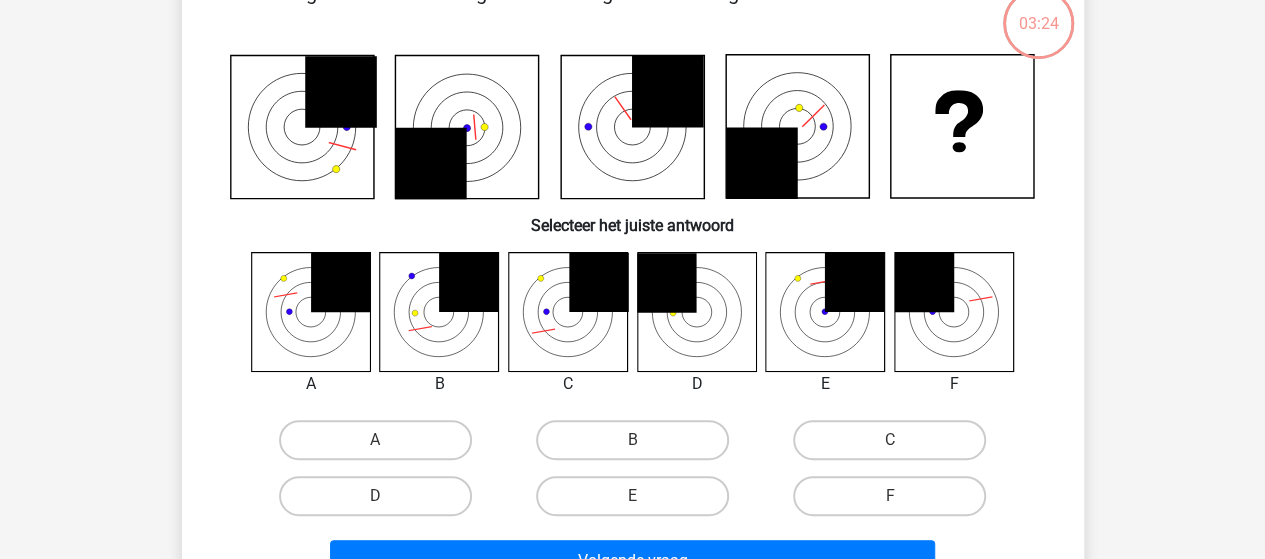 scroll, scrollTop: 92, scrollLeft: 0, axis: vertical 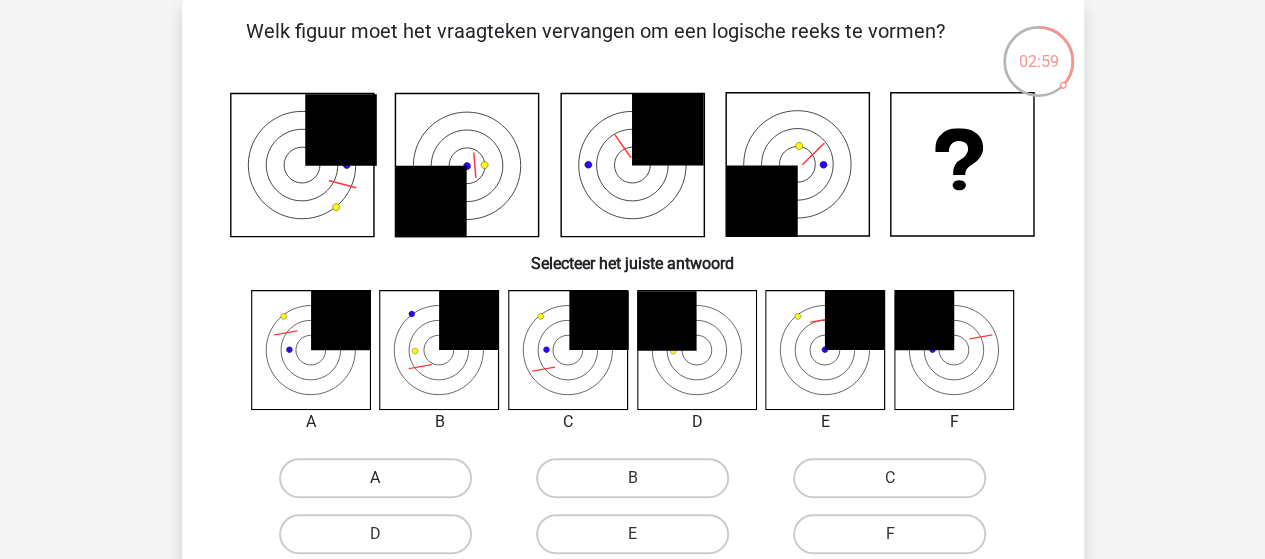 click on "A" at bounding box center (375, 478) 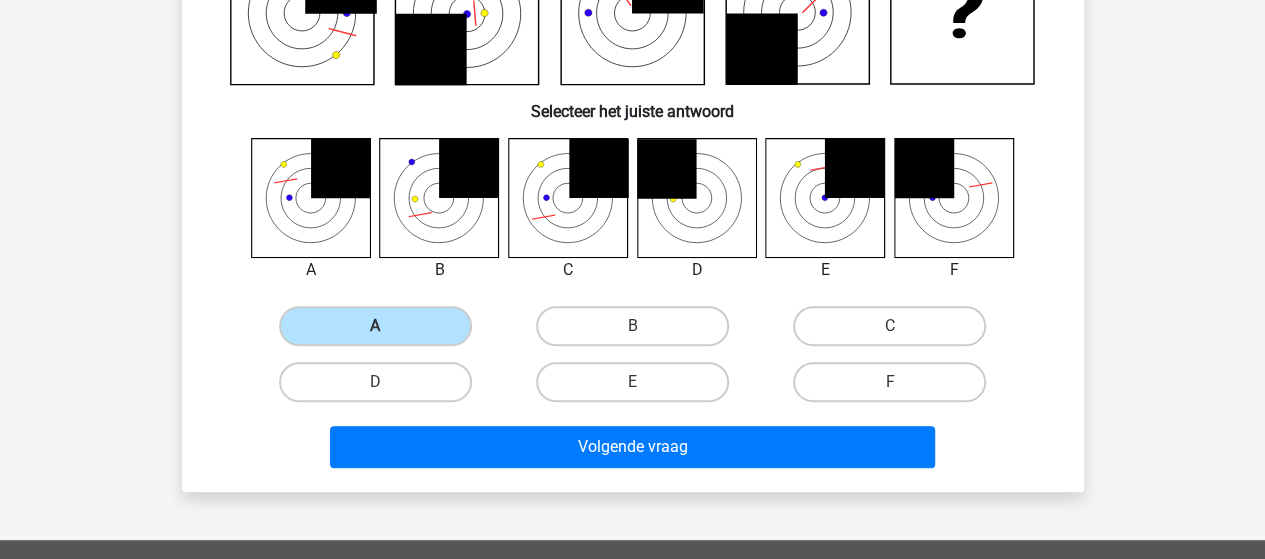 scroll, scrollTop: 192, scrollLeft: 0, axis: vertical 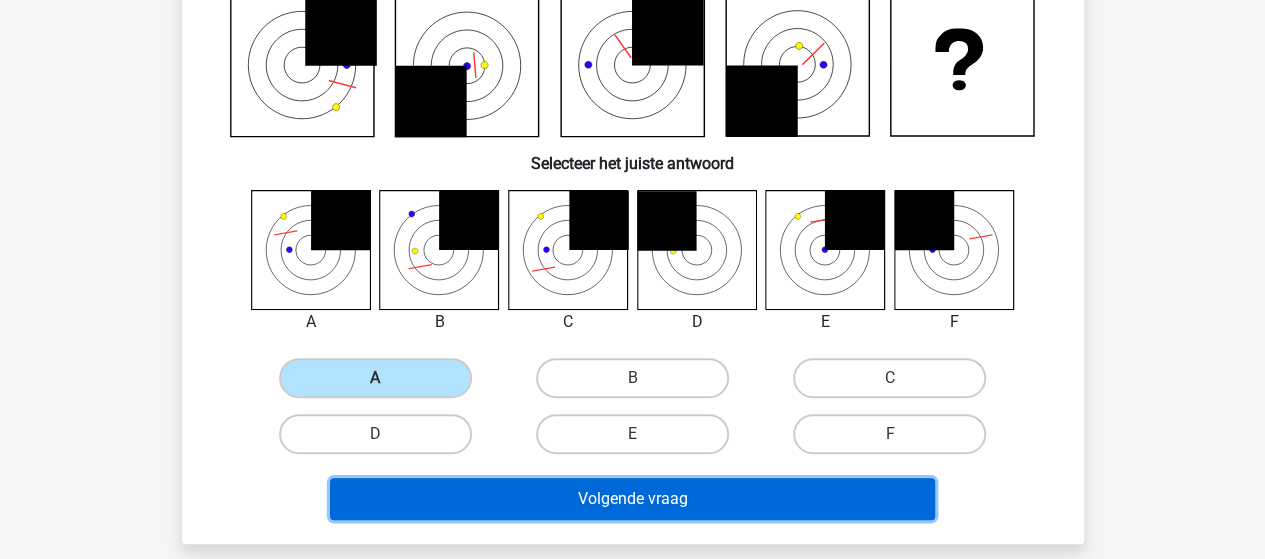 click on "Volgende vraag" at bounding box center [632, 499] 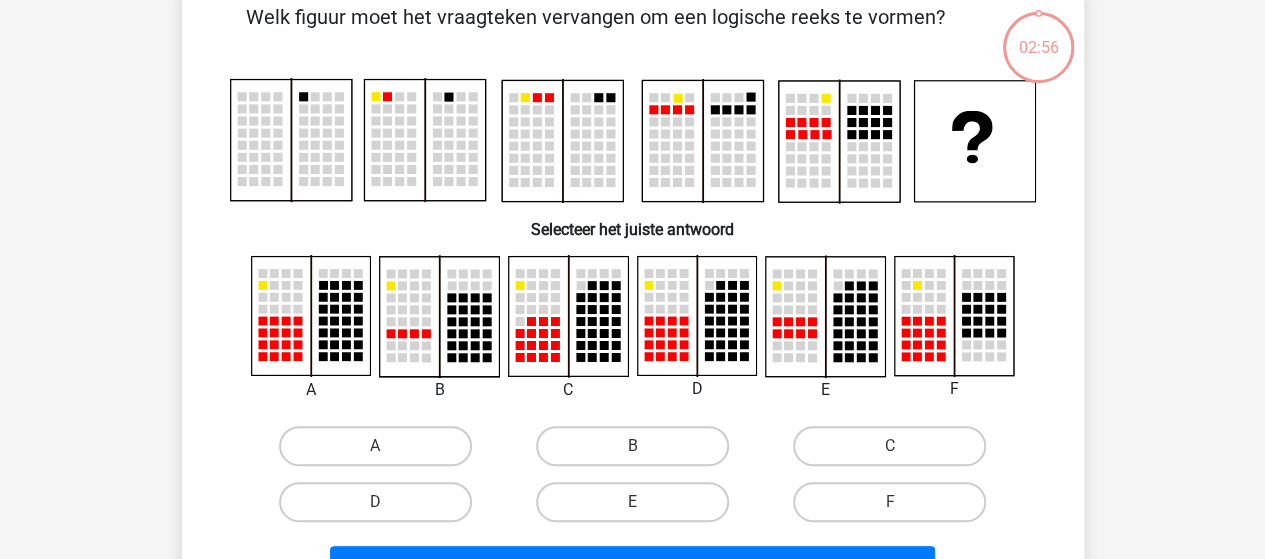 scroll, scrollTop: 92, scrollLeft: 0, axis: vertical 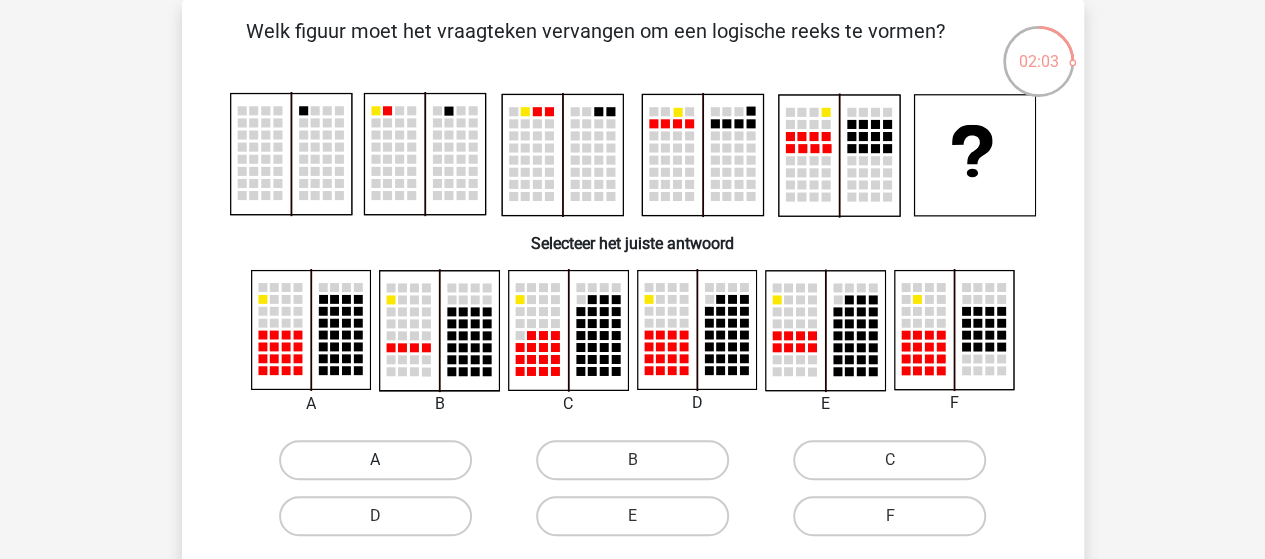 click on "A" at bounding box center [375, 460] 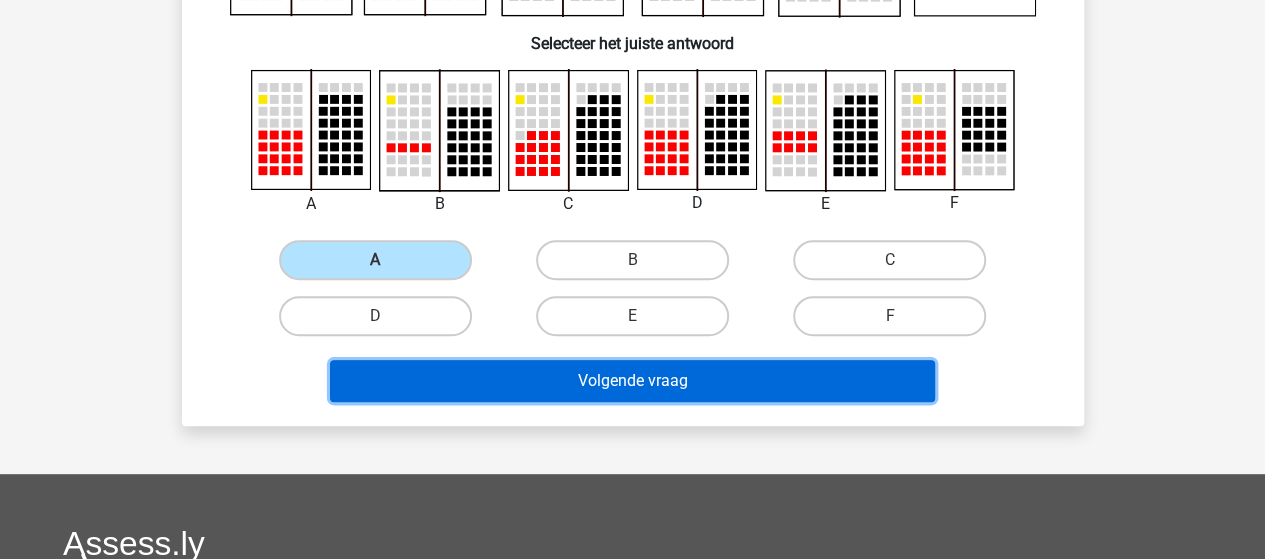 click on "Volgende vraag" at bounding box center (632, 381) 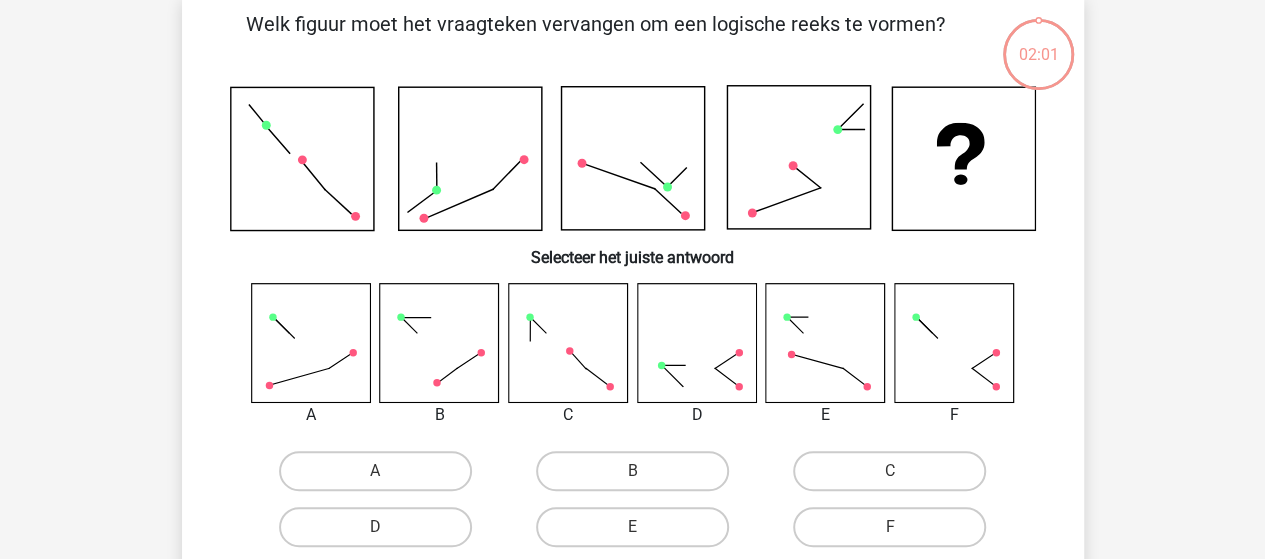 scroll, scrollTop: 92, scrollLeft: 0, axis: vertical 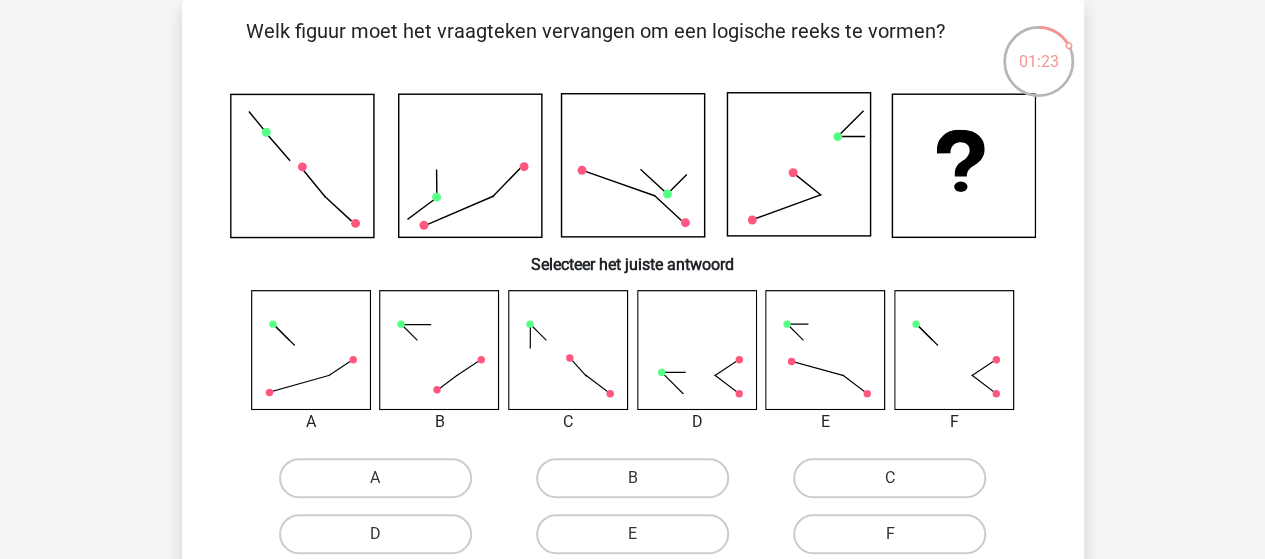click 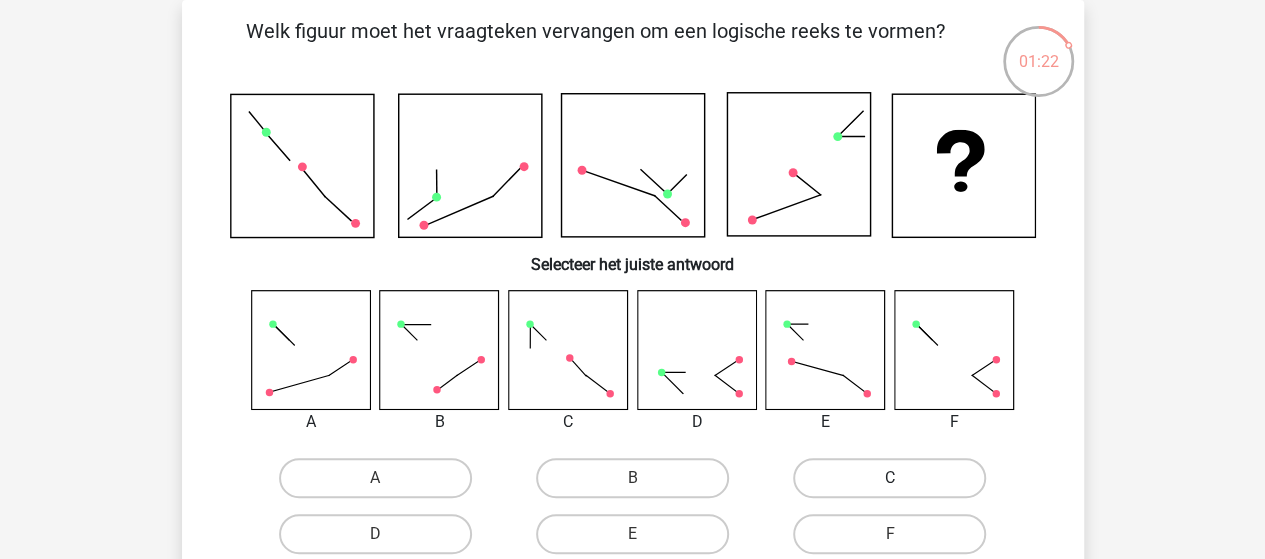 click on "C" at bounding box center [889, 478] 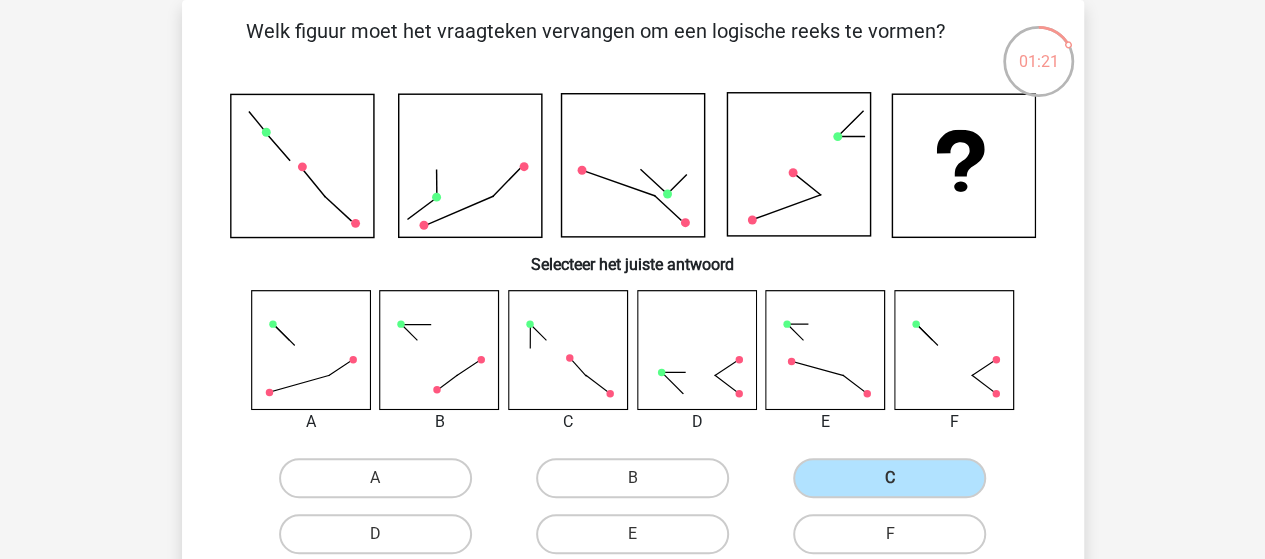 scroll, scrollTop: 292, scrollLeft: 0, axis: vertical 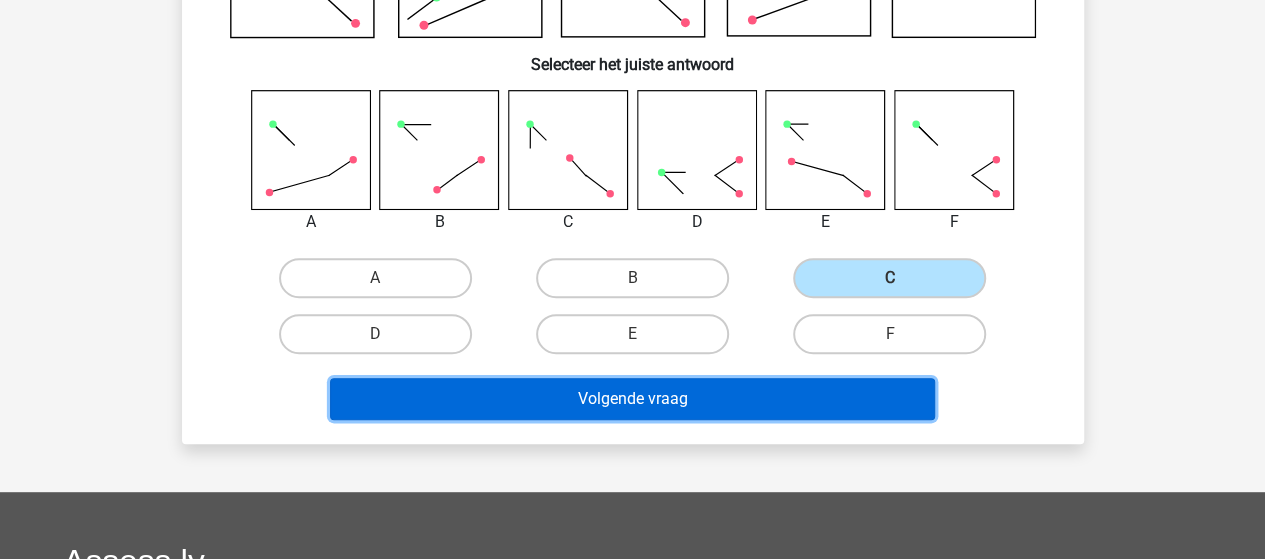 click on "Volgende vraag" at bounding box center (632, 399) 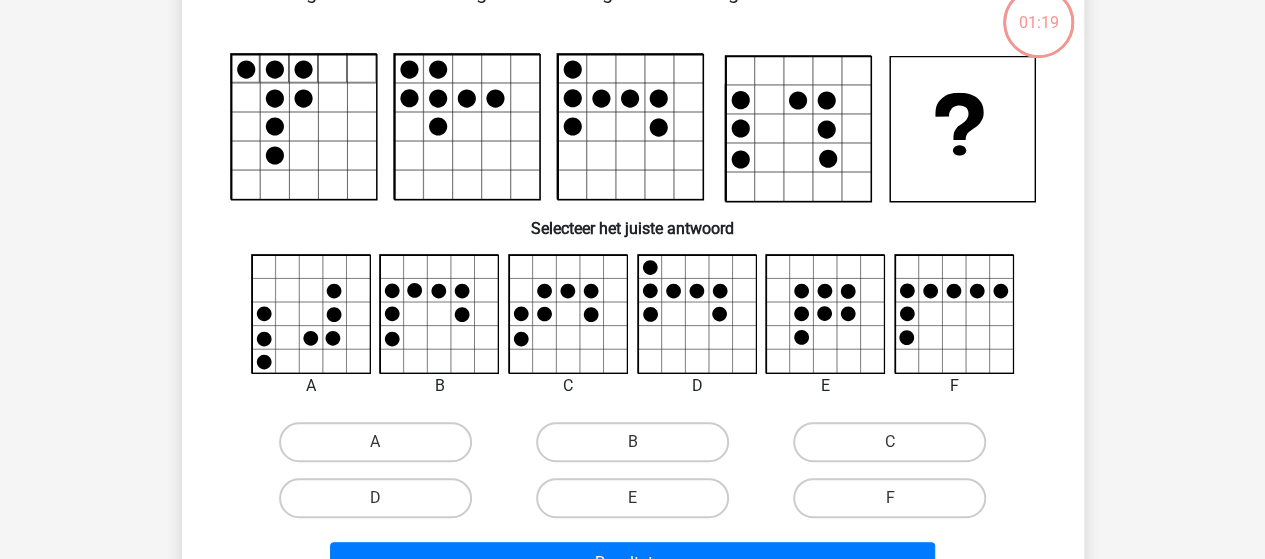 scroll, scrollTop: 92, scrollLeft: 0, axis: vertical 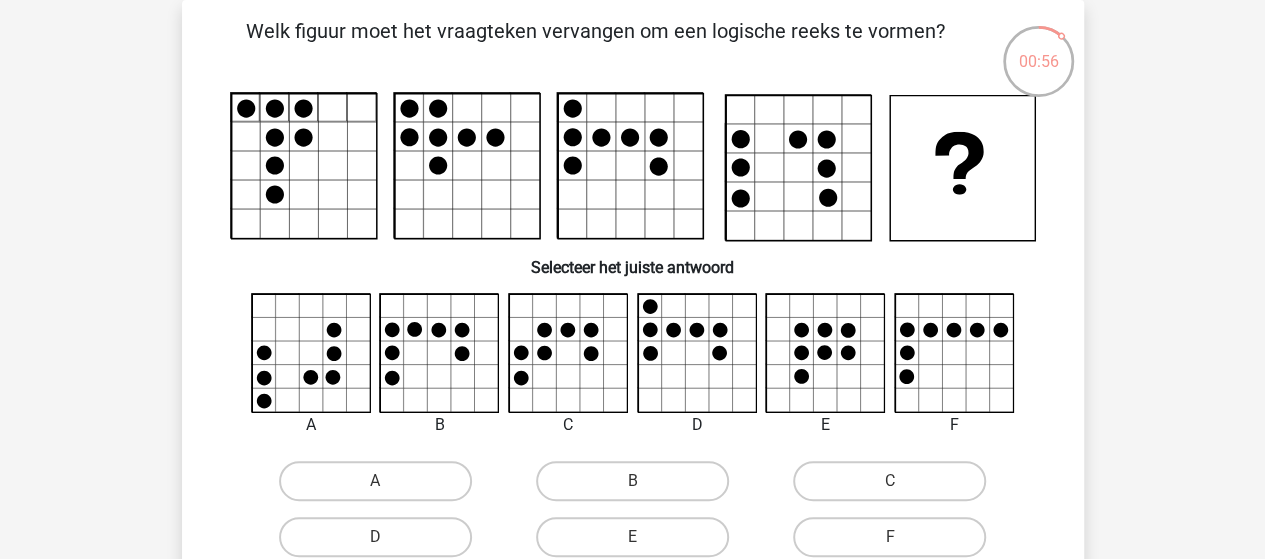click on "A" at bounding box center (381, 487) 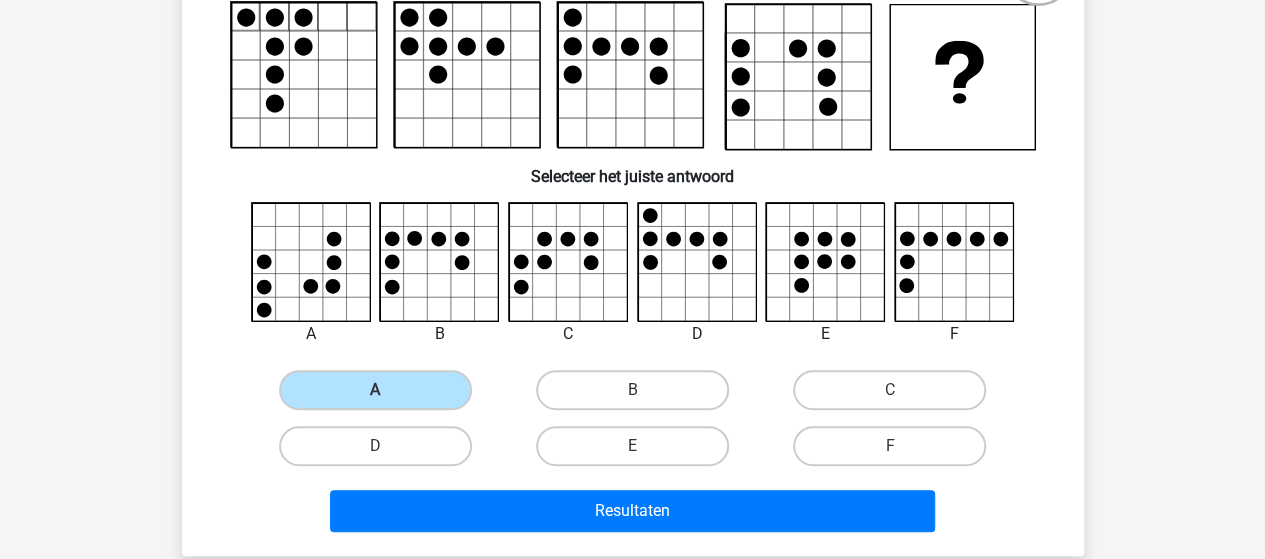 scroll, scrollTop: 292, scrollLeft: 0, axis: vertical 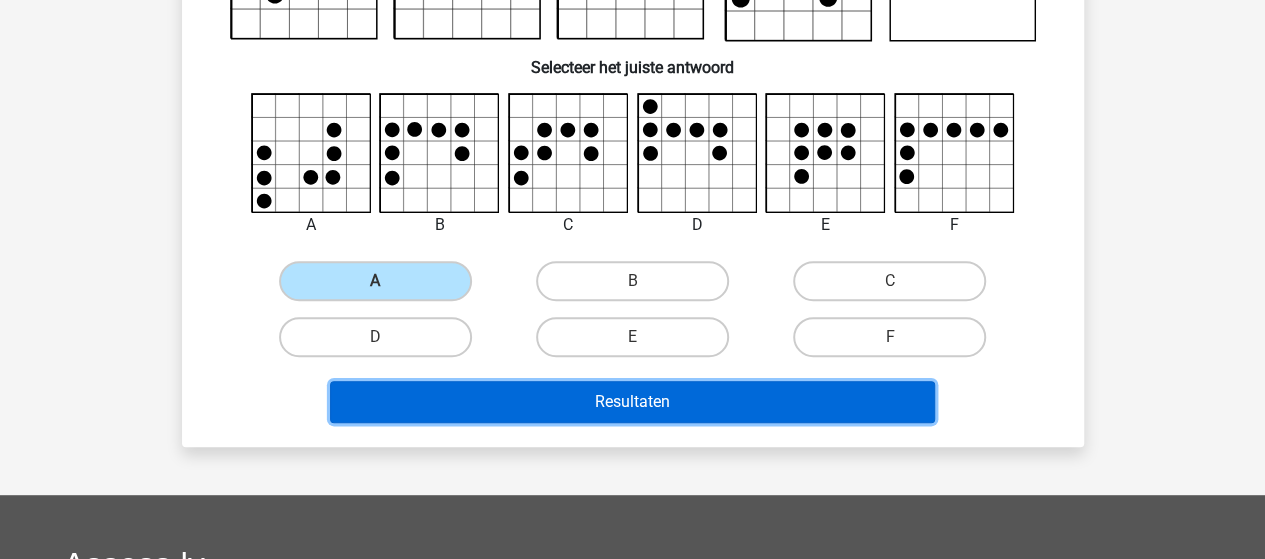 click on "Resultaten" at bounding box center [632, 402] 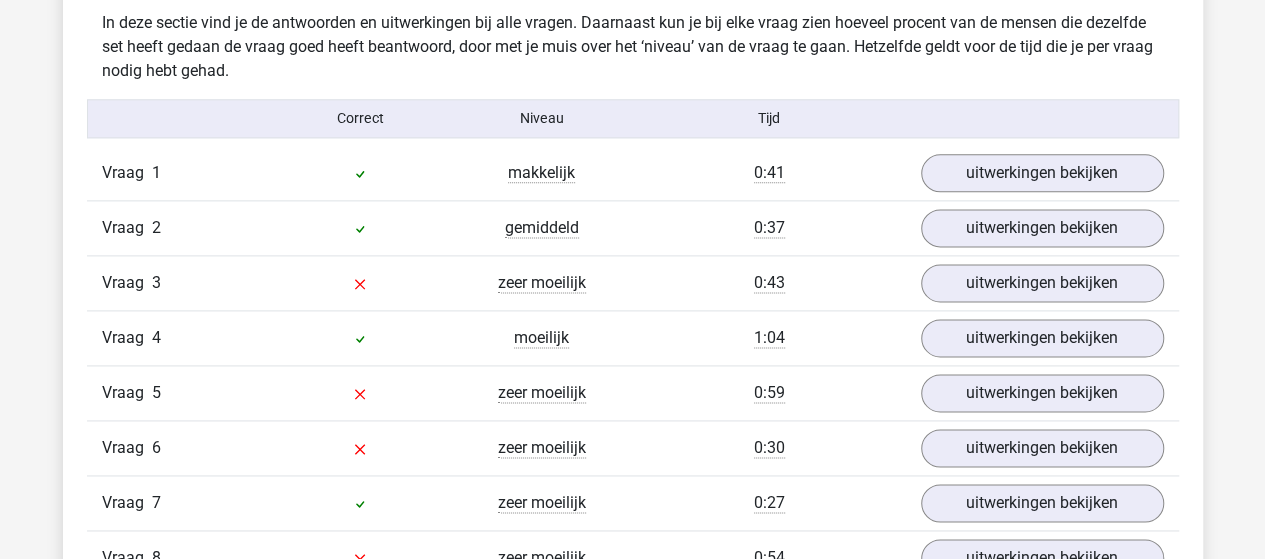 scroll, scrollTop: 1200, scrollLeft: 0, axis: vertical 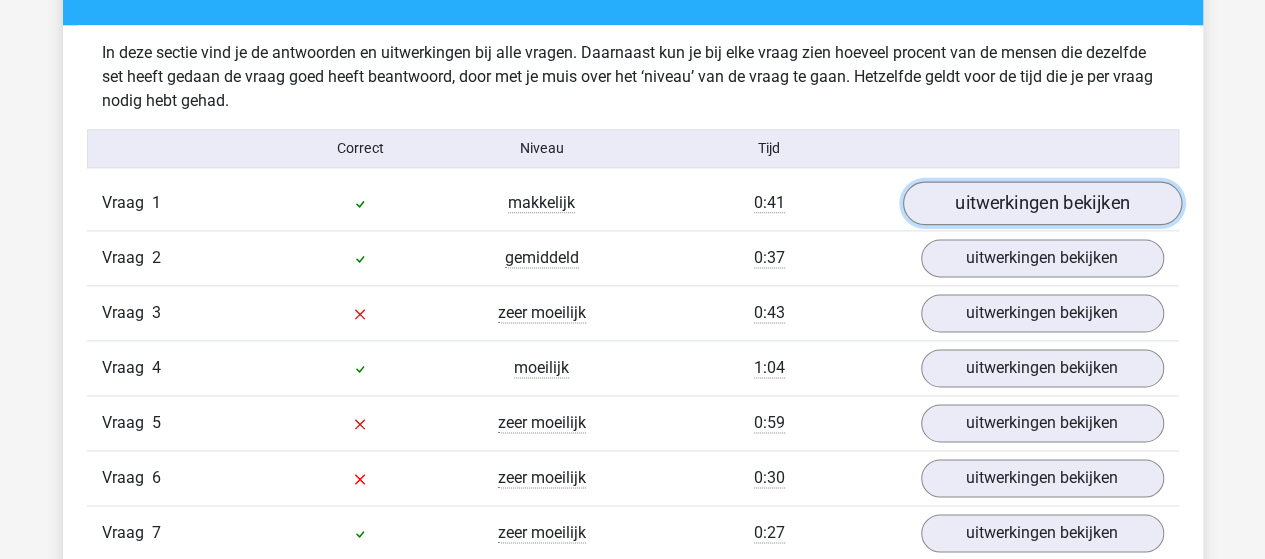 click on "uitwerkingen bekijken" at bounding box center [1041, 203] 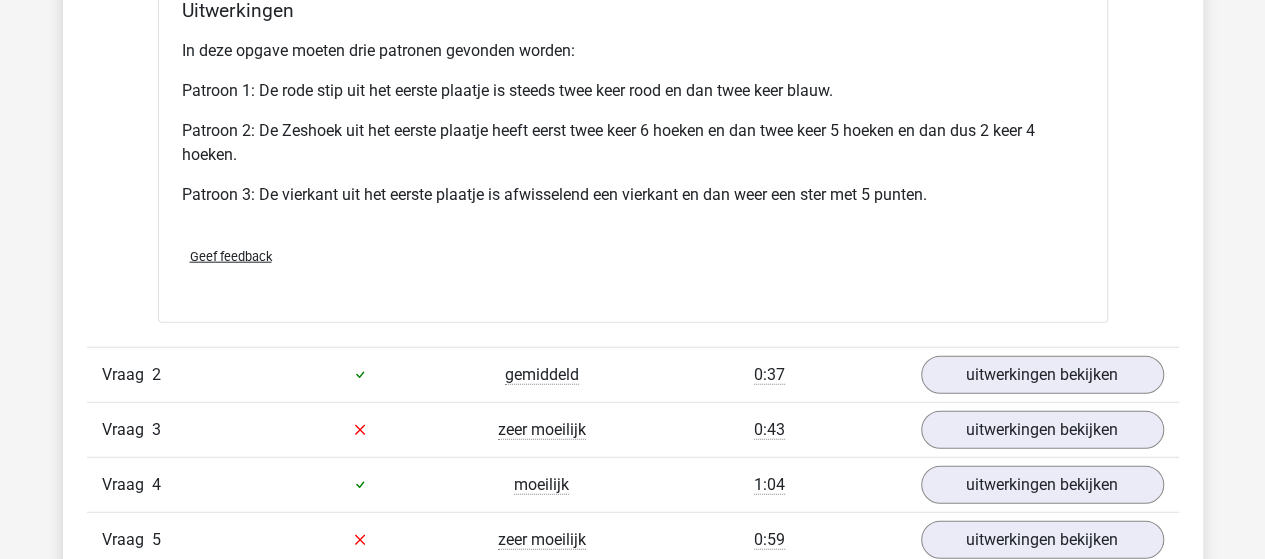 scroll, scrollTop: 2400, scrollLeft: 0, axis: vertical 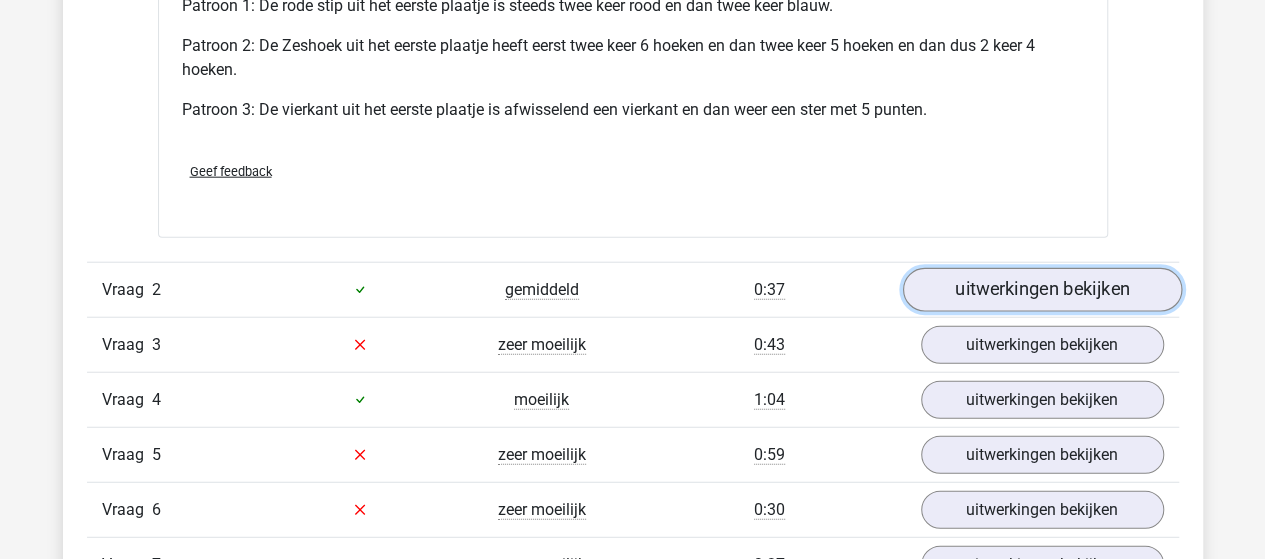 click on "uitwerkingen bekijken" at bounding box center [1041, 290] 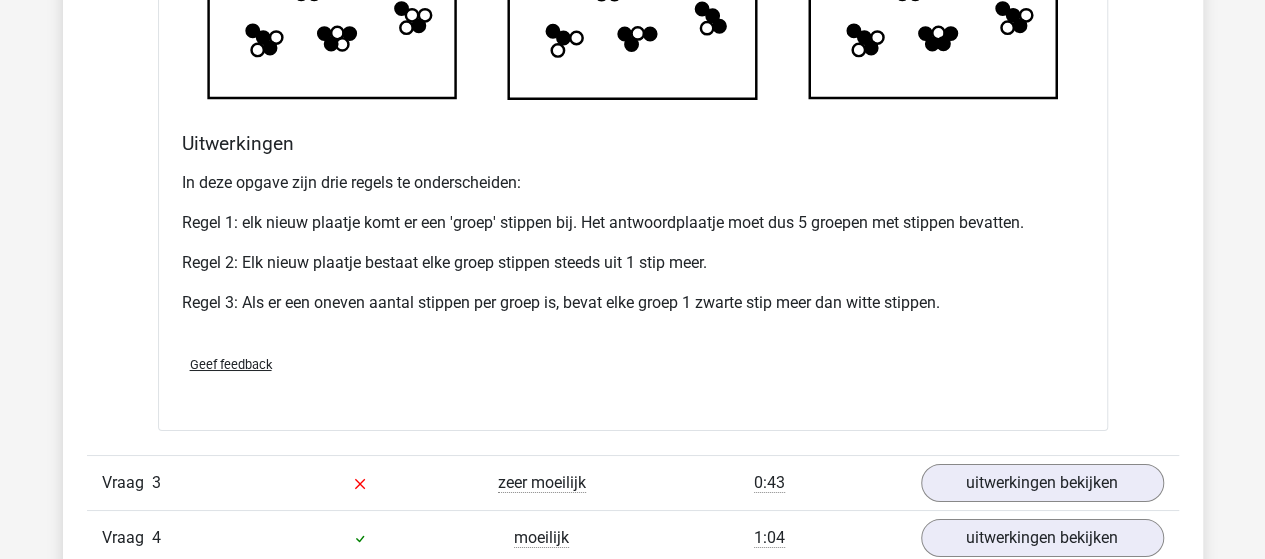 scroll, scrollTop: 3700, scrollLeft: 0, axis: vertical 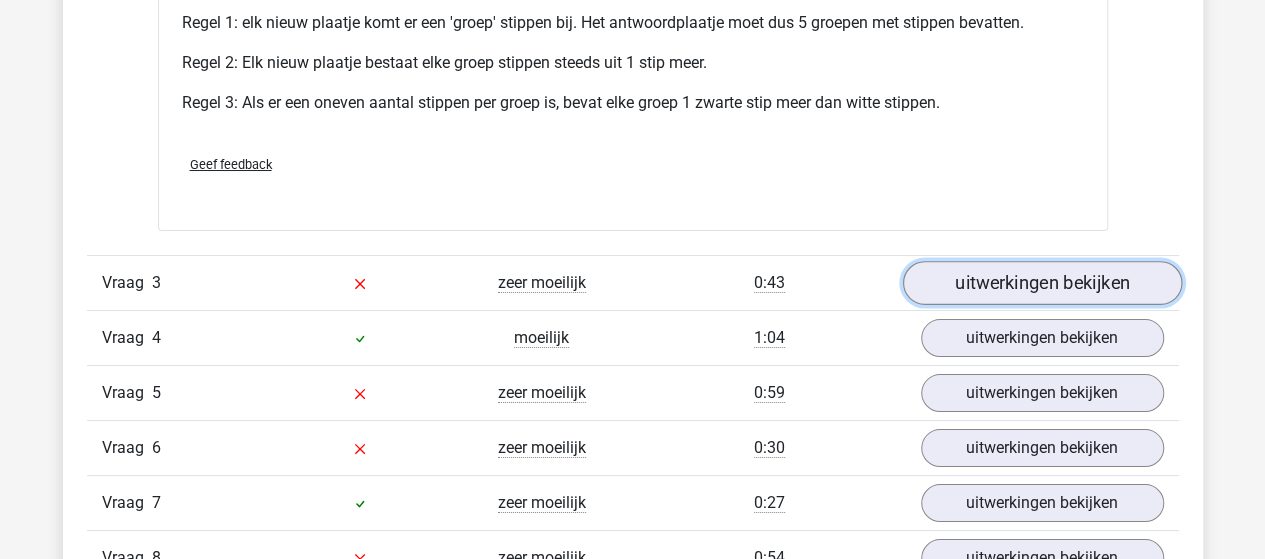 click on "uitwerkingen bekijken" at bounding box center (1041, 283) 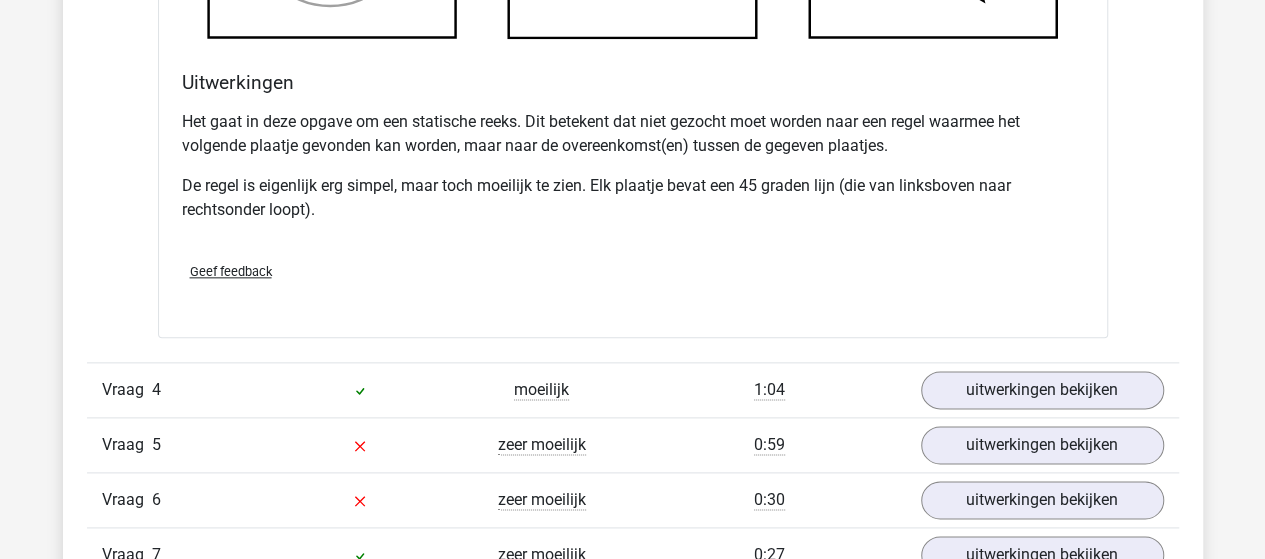 scroll, scrollTop: 4900, scrollLeft: 0, axis: vertical 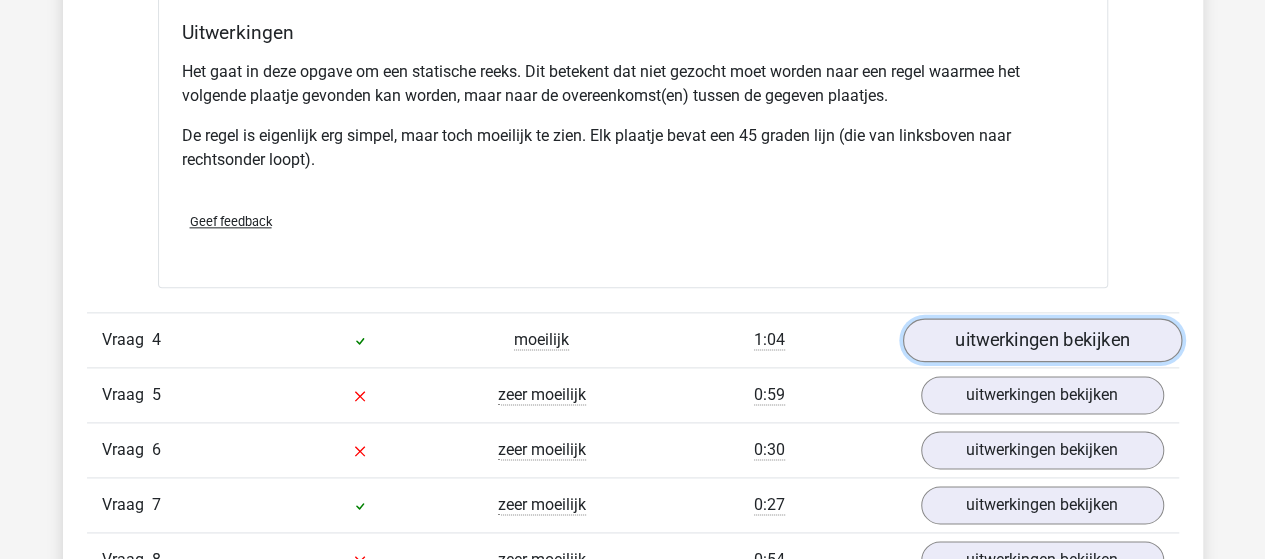click on "uitwerkingen bekijken" at bounding box center (1041, 340) 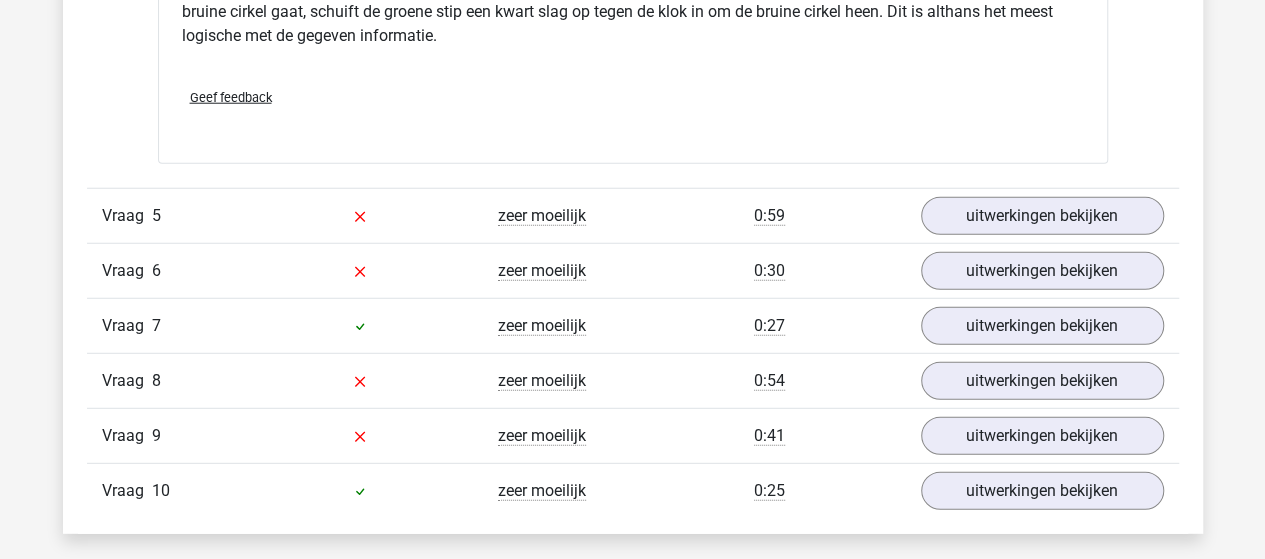 scroll, scrollTop: 6400, scrollLeft: 0, axis: vertical 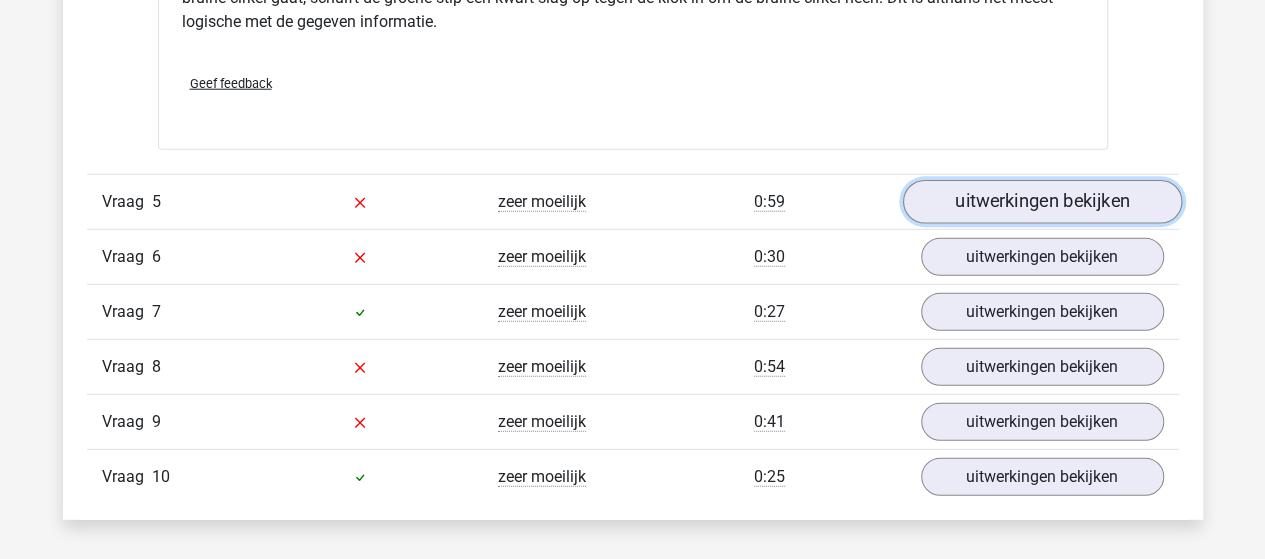 click on "uitwerkingen bekijken" at bounding box center (1041, 202) 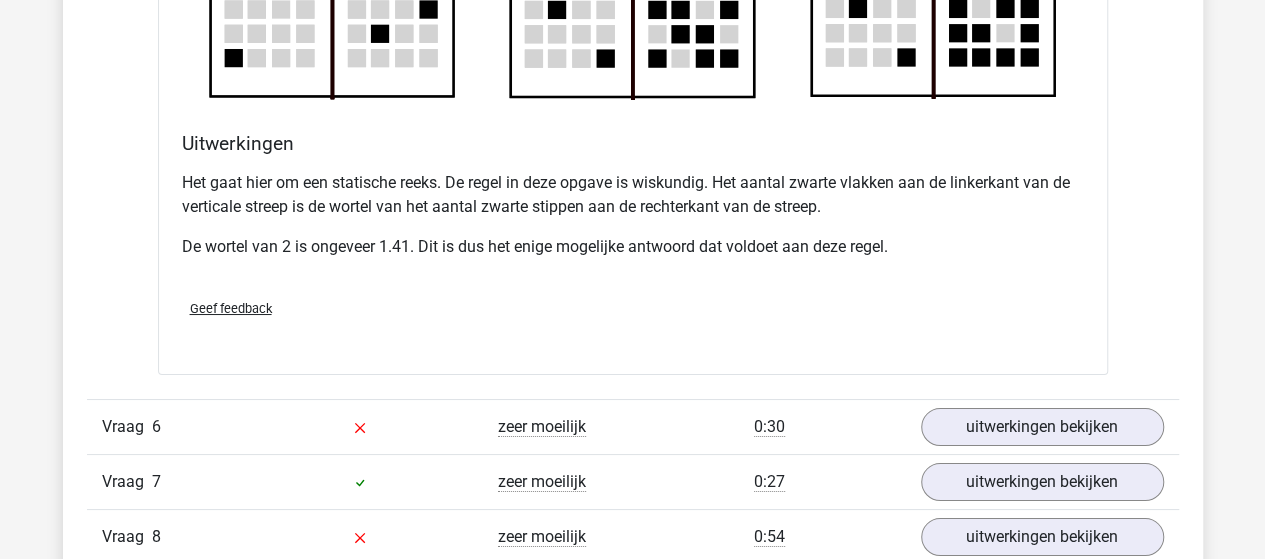 scroll, scrollTop: 7500, scrollLeft: 0, axis: vertical 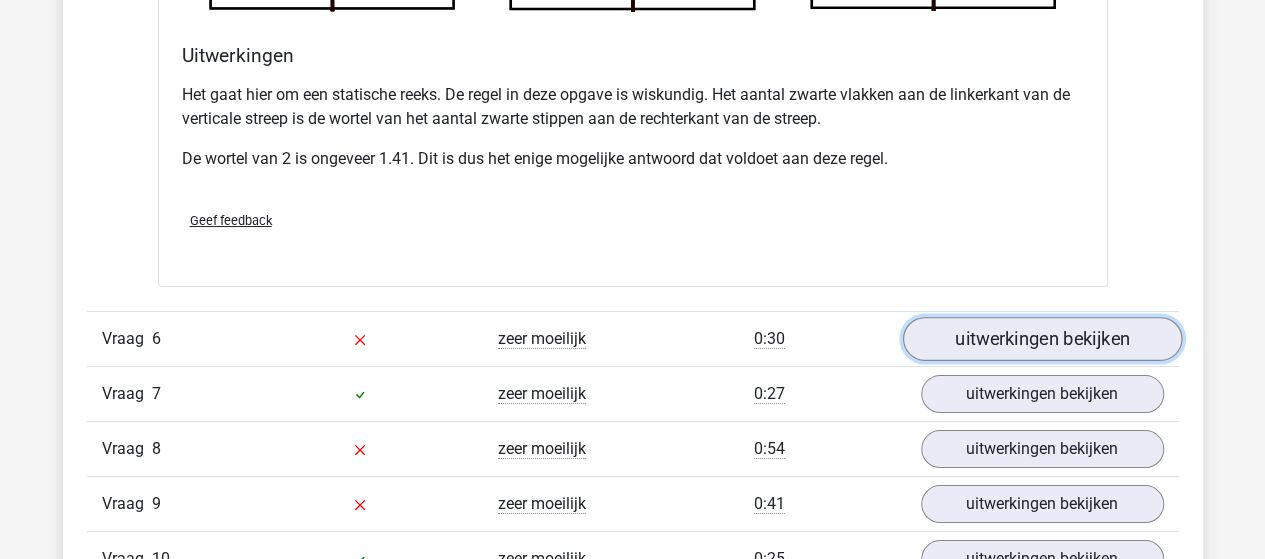 click on "uitwerkingen bekijken" at bounding box center [1041, 339] 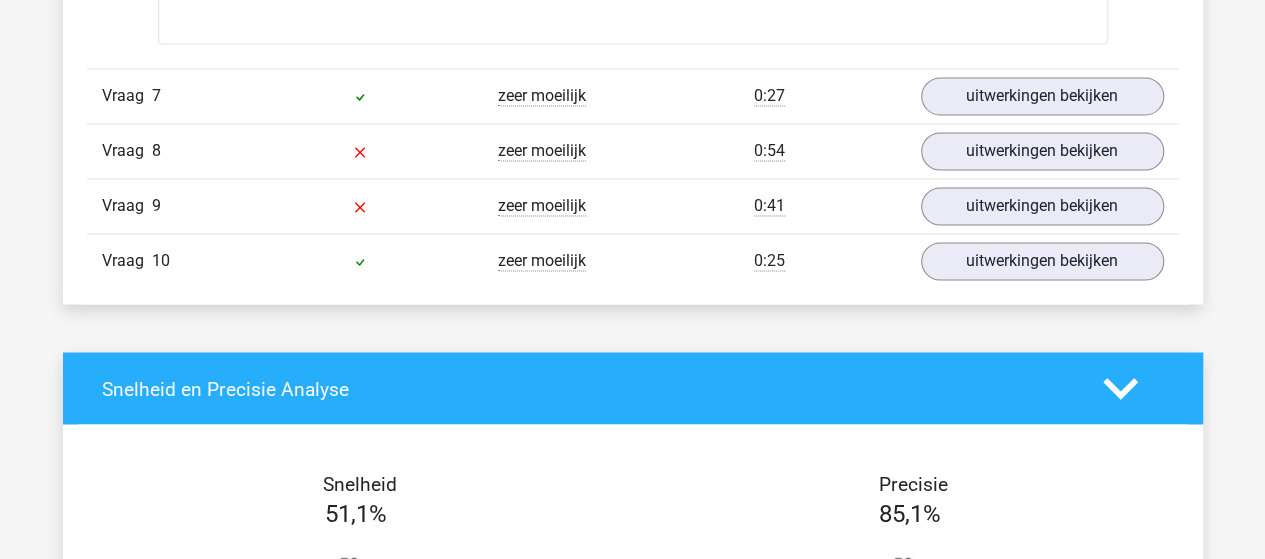 scroll, scrollTop: 9000, scrollLeft: 0, axis: vertical 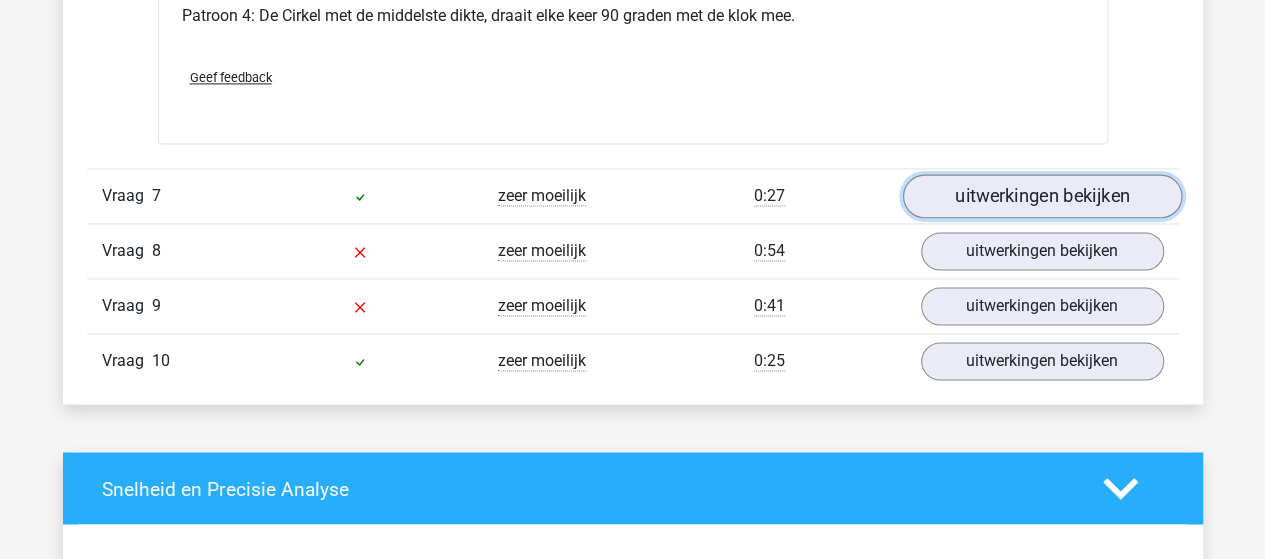 click on "uitwerkingen bekijken" at bounding box center [1041, 196] 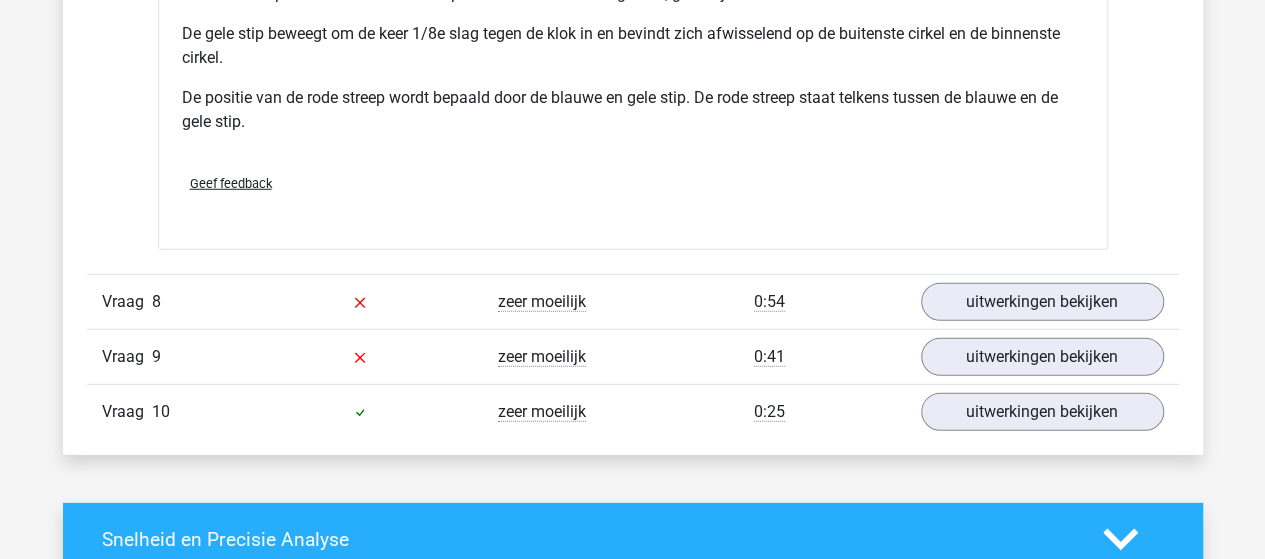 scroll, scrollTop: 10300, scrollLeft: 0, axis: vertical 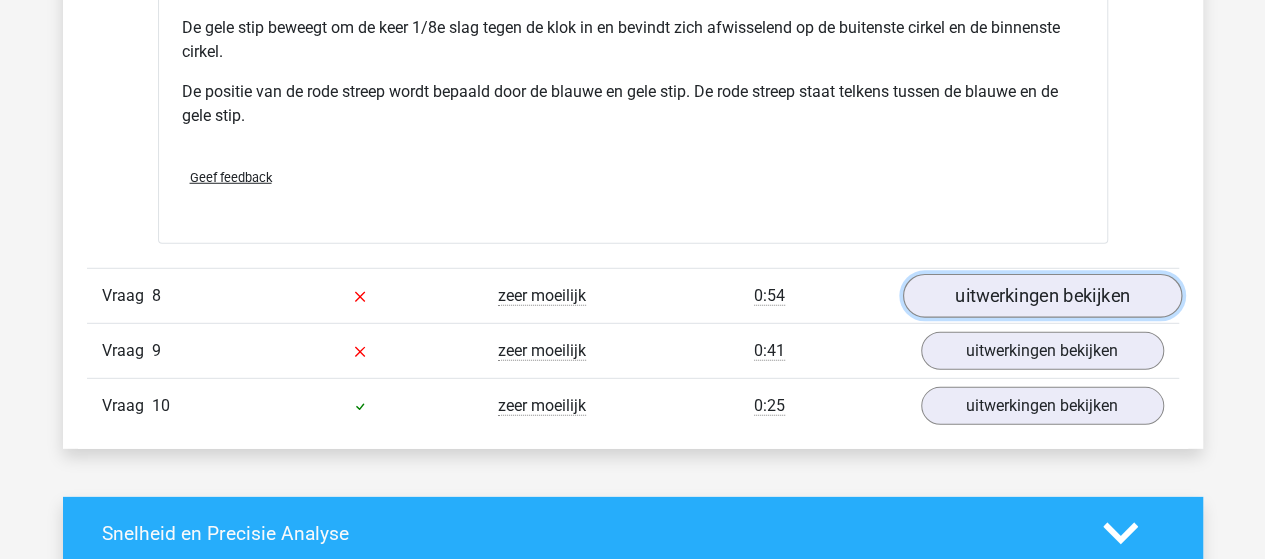 click on "uitwerkingen bekijken" at bounding box center [1041, 296] 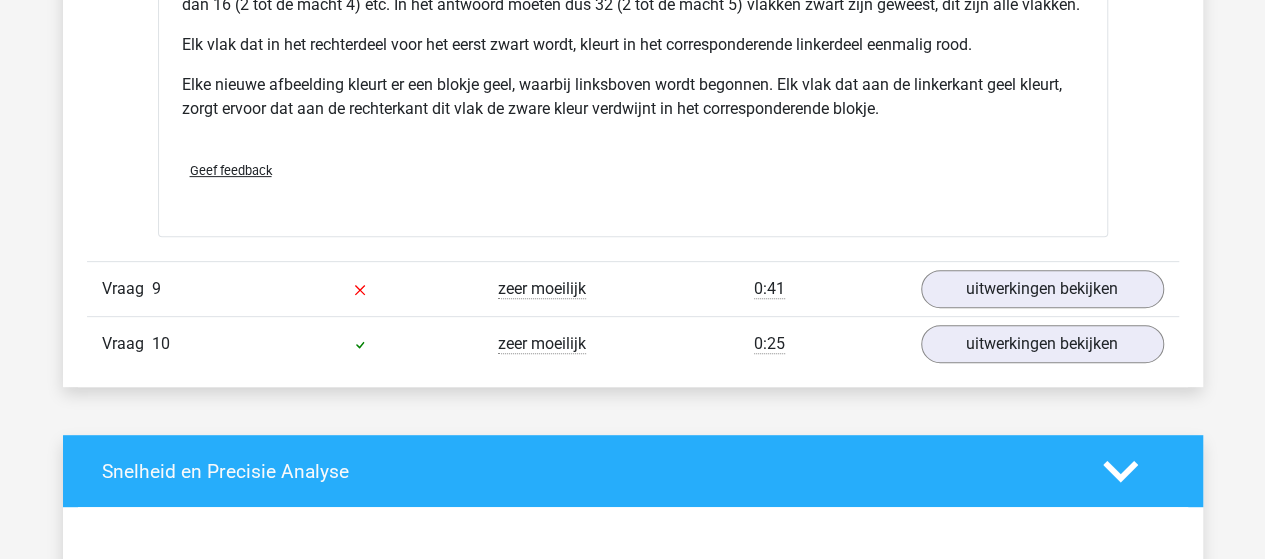 scroll, scrollTop: 11700, scrollLeft: 0, axis: vertical 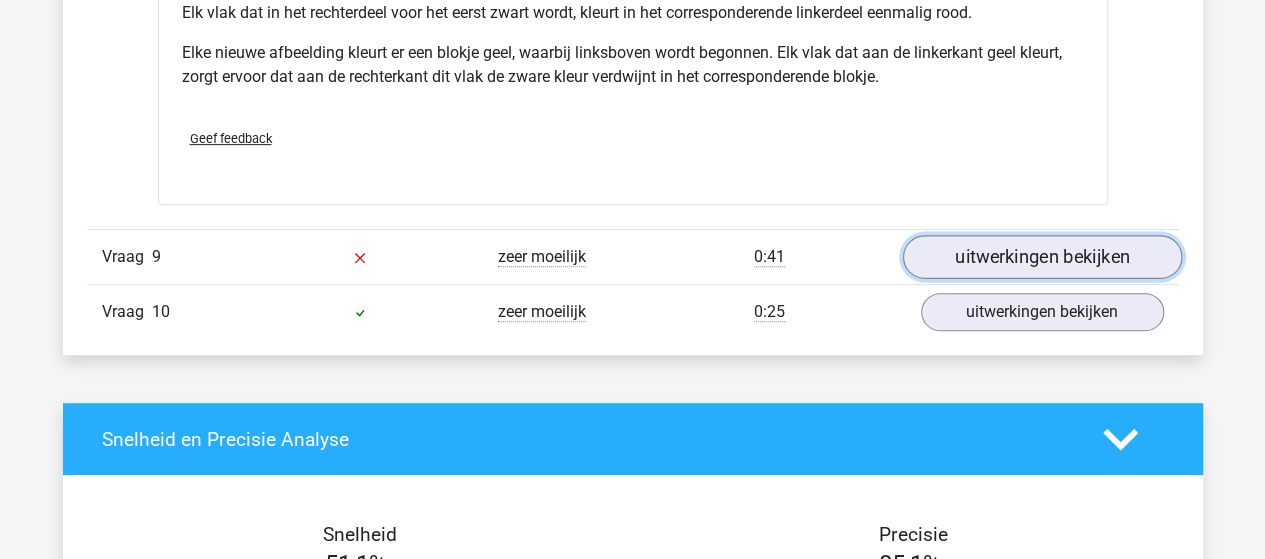 click on "uitwerkingen bekijken" at bounding box center [1041, 258] 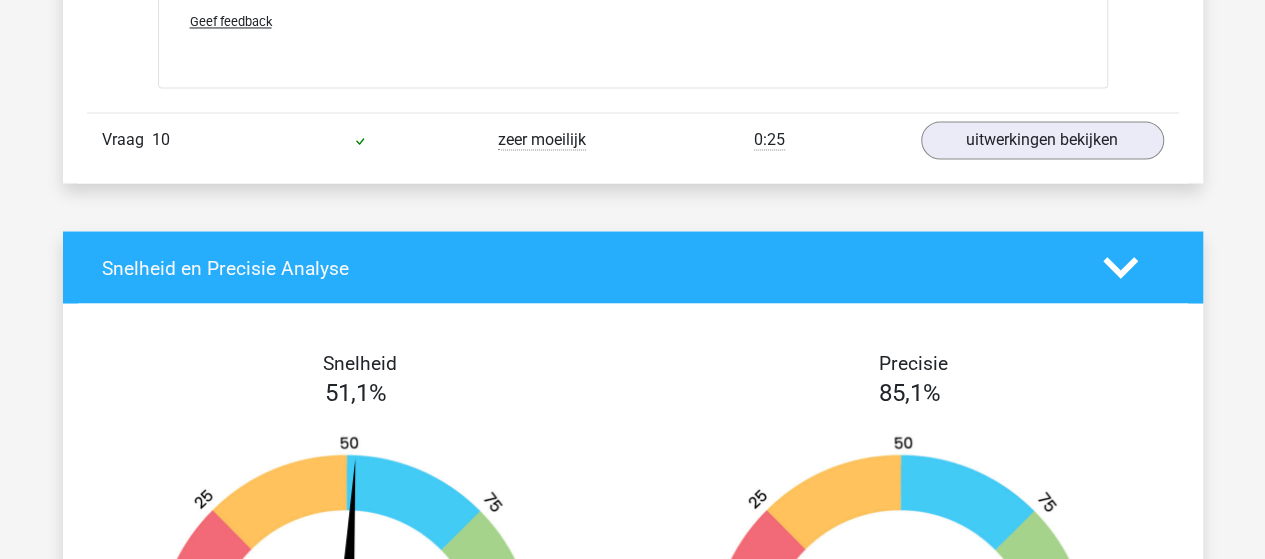 scroll, scrollTop: 13100, scrollLeft: 0, axis: vertical 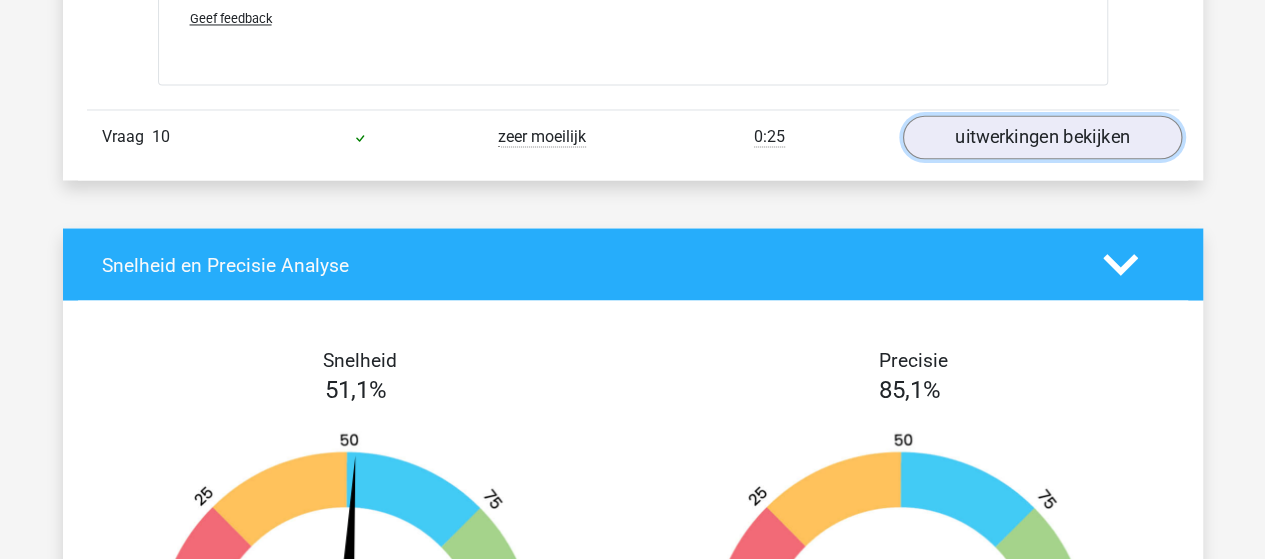 click on "uitwerkingen bekijken" at bounding box center [1041, 138] 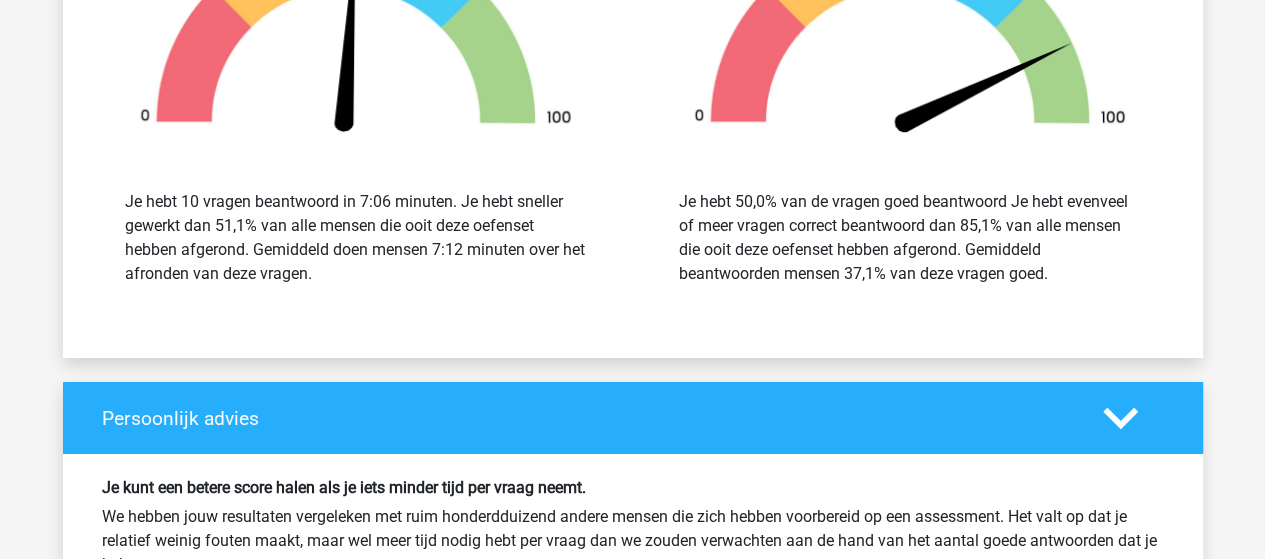 scroll, scrollTop: 14800, scrollLeft: 0, axis: vertical 